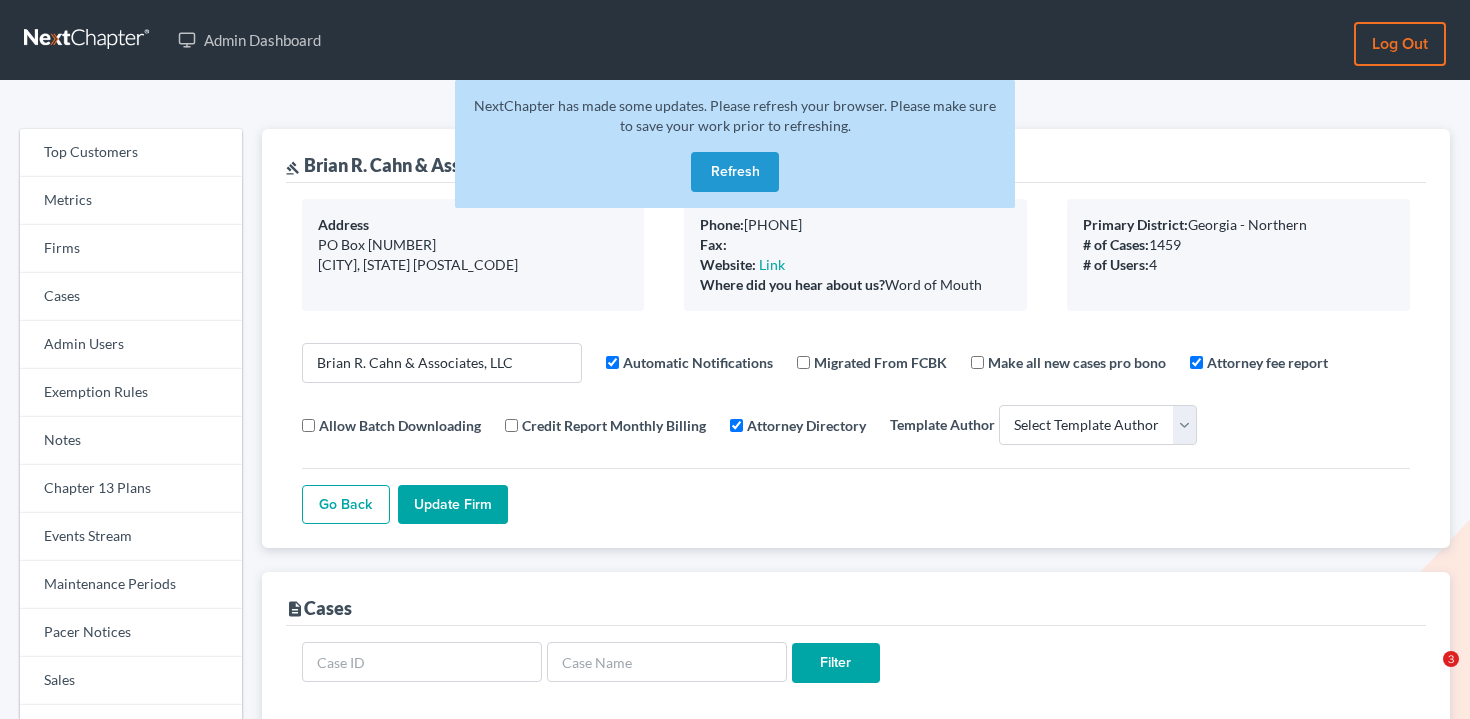 select 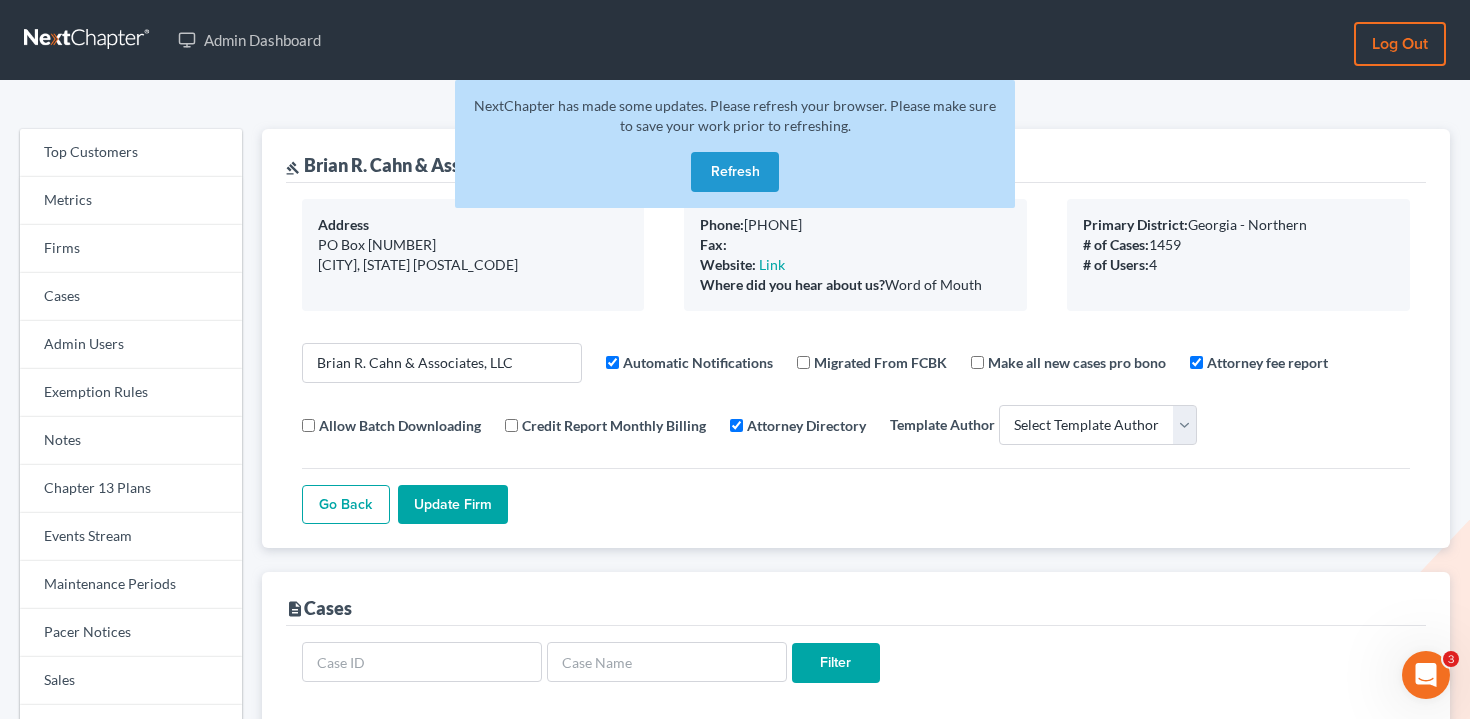 scroll, scrollTop: 564, scrollLeft: 0, axis: vertical 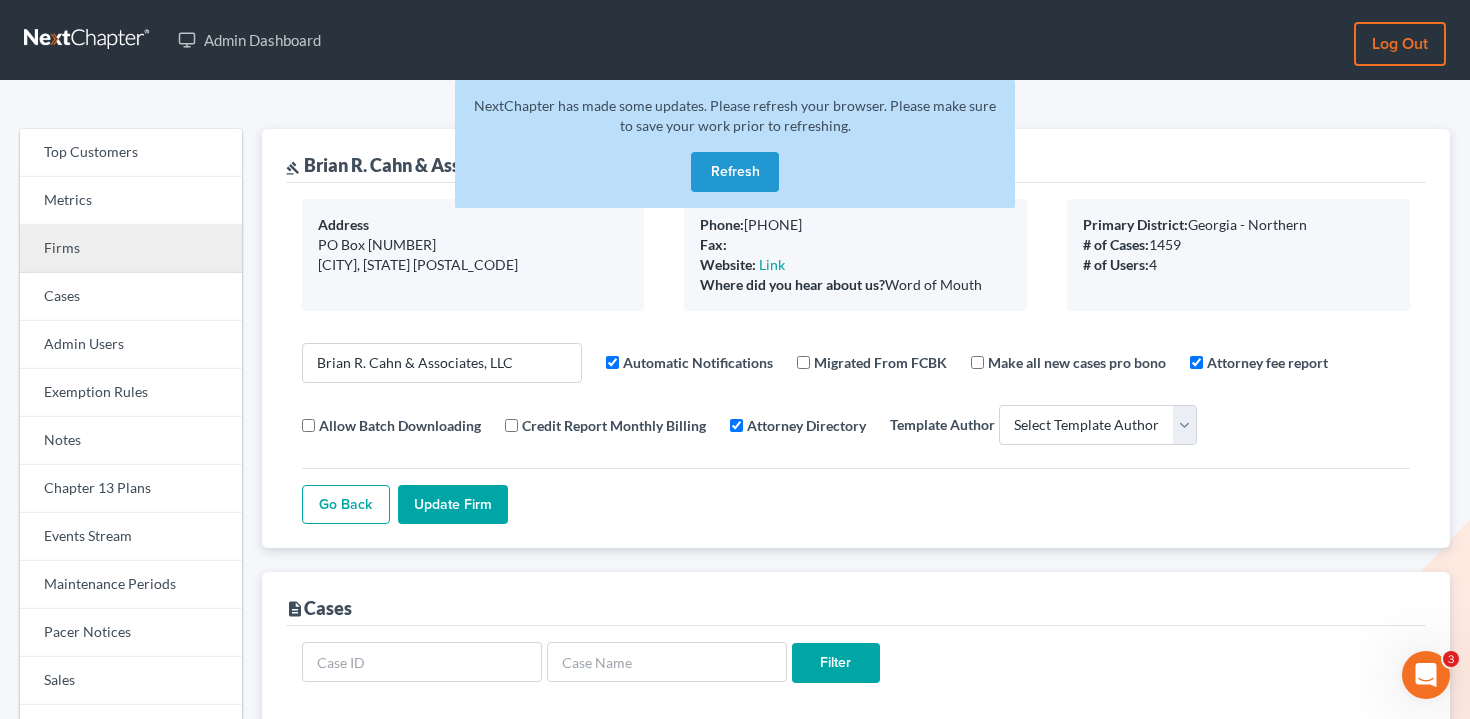 click on "Firms" at bounding box center (131, 249) 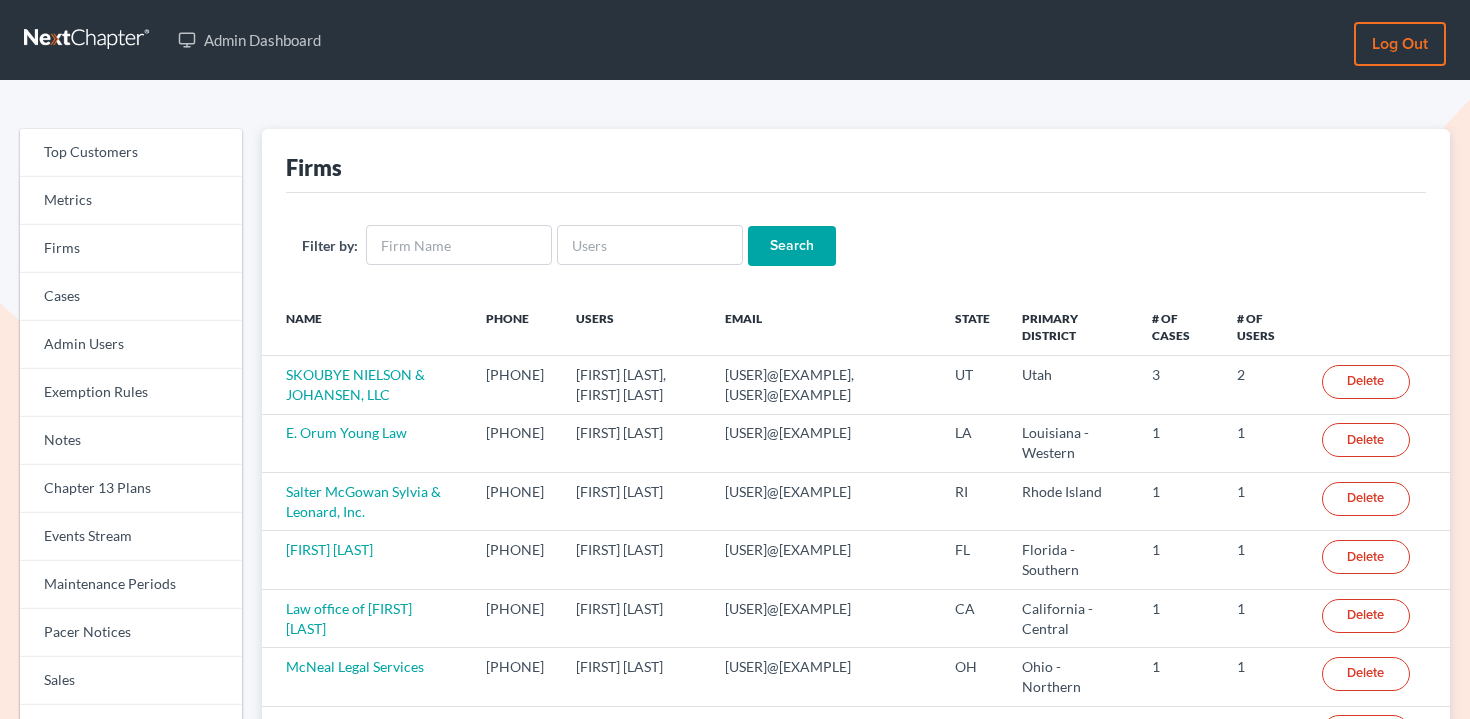 scroll, scrollTop: 0, scrollLeft: 0, axis: both 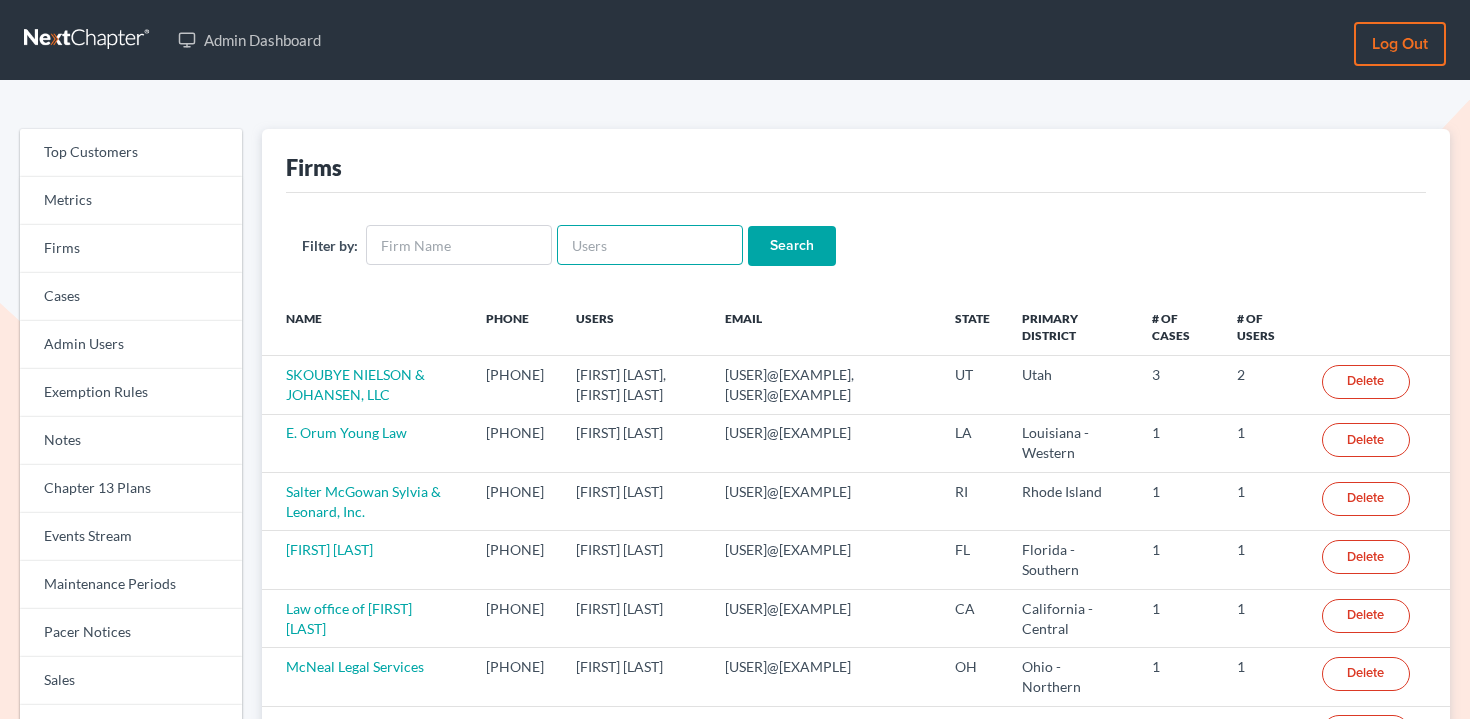 click at bounding box center [650, 245] 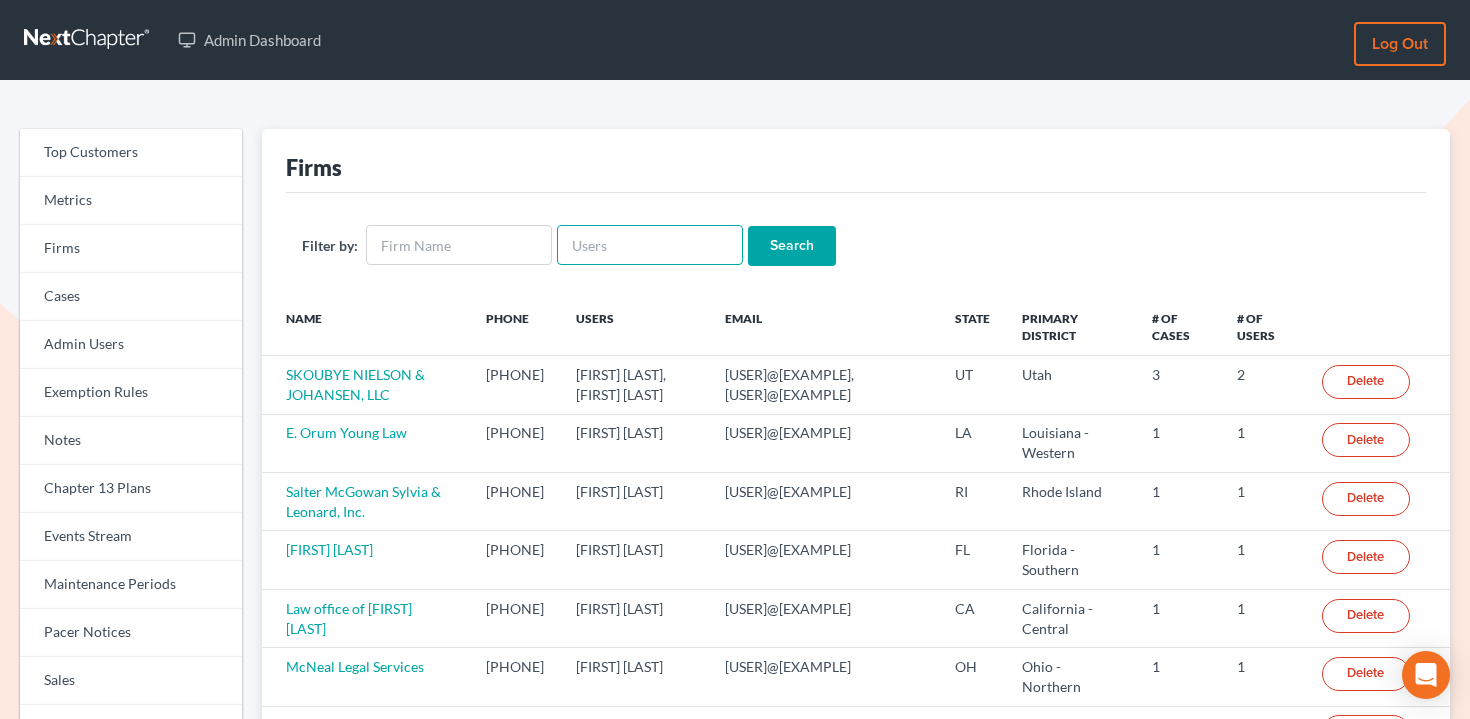 paste on "gwendolyn_santos@yahoo.com" 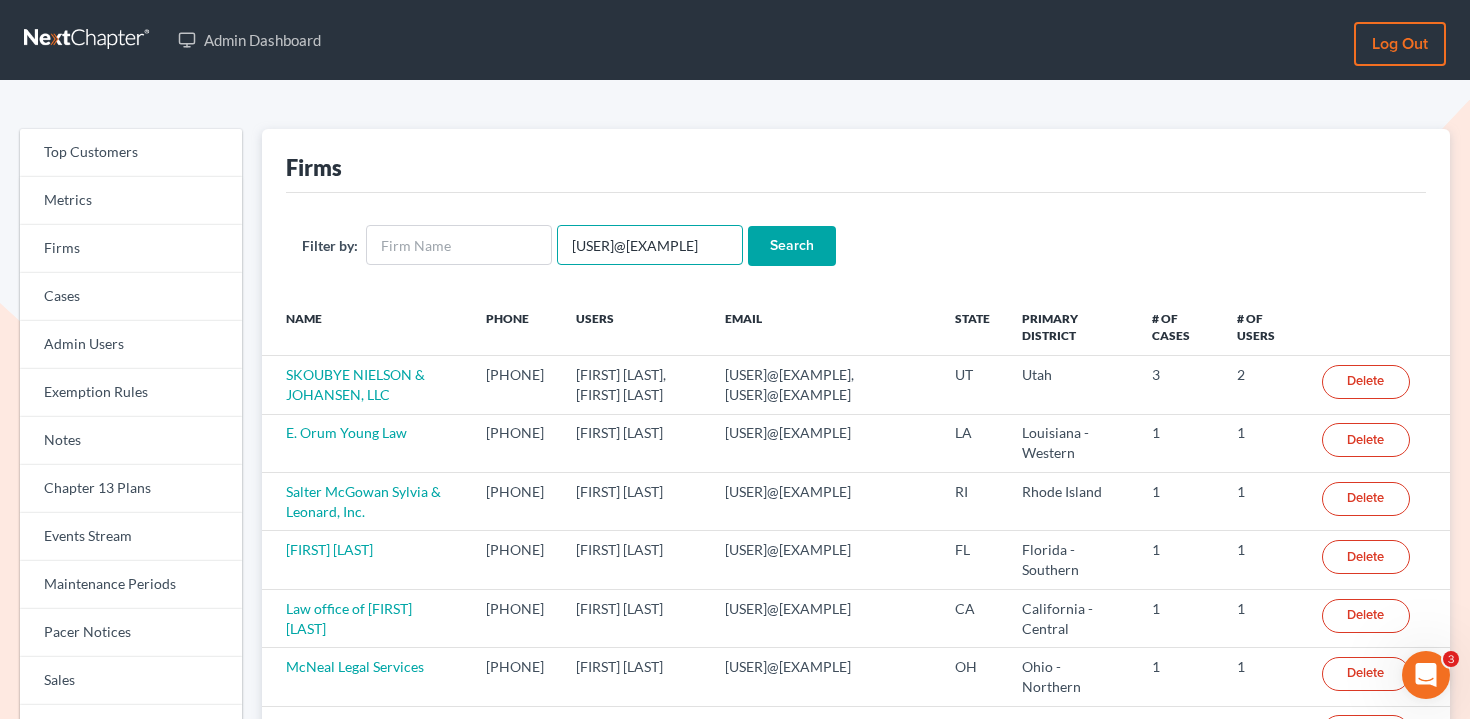 scroll, scrollTop: 0, scrollLeft: 42, axis: horizontal 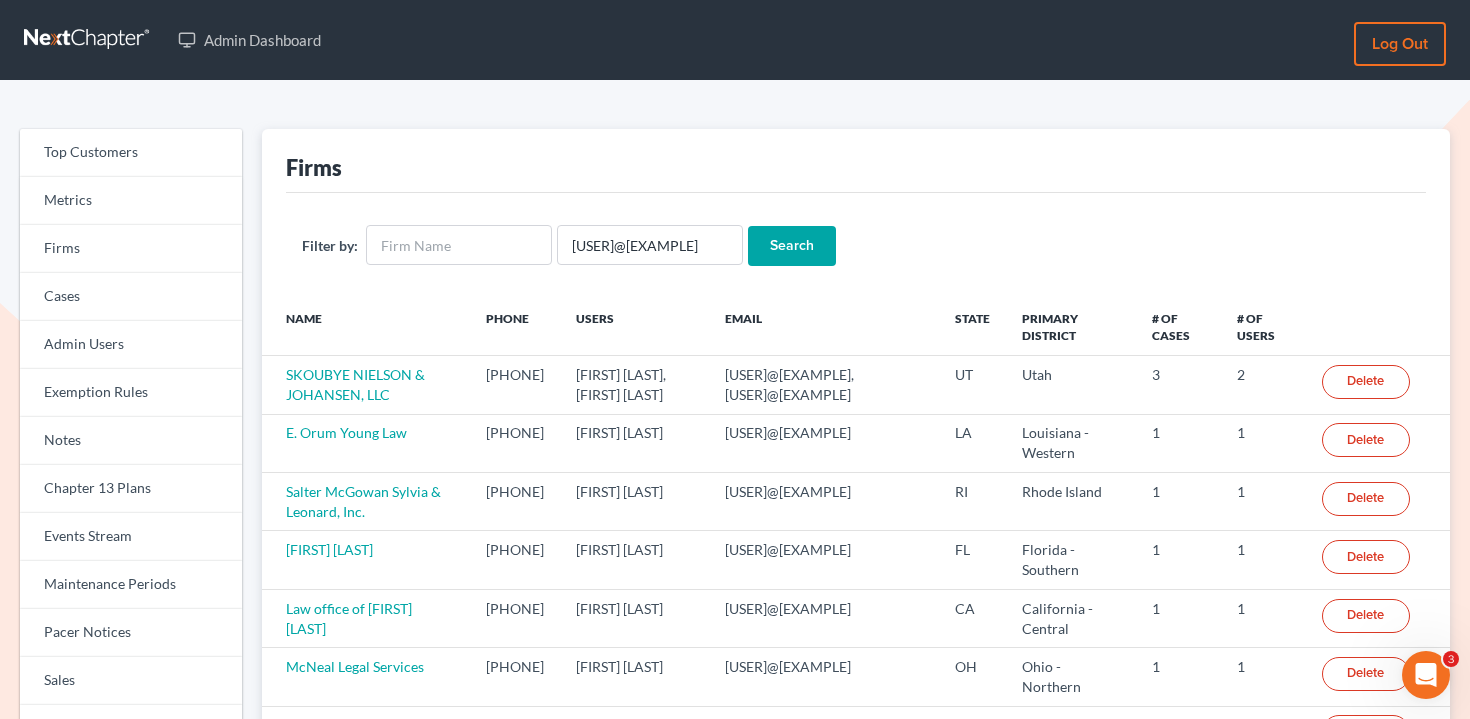 click on "Search" at bounding box center (792, 246) 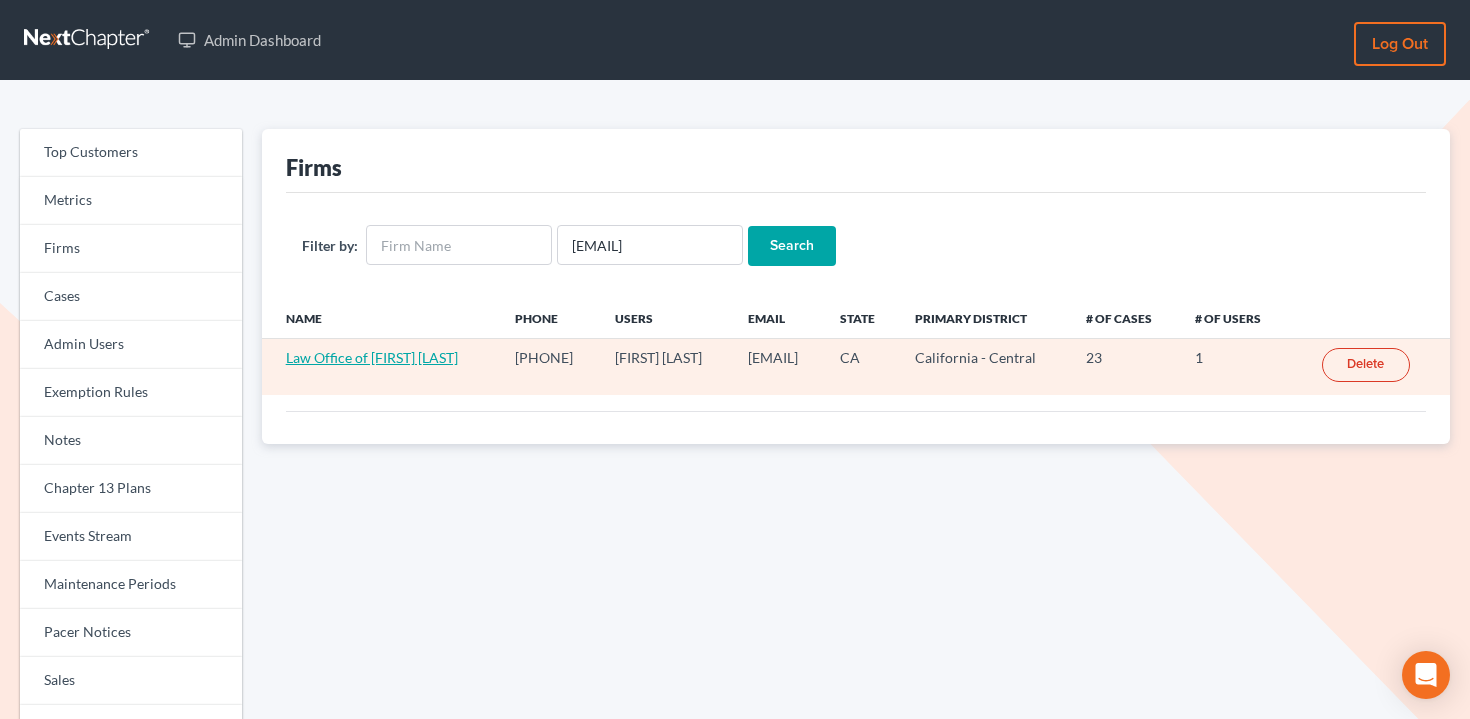 scroll, scrollTop: 0, scrollLeft: 0, axis: both 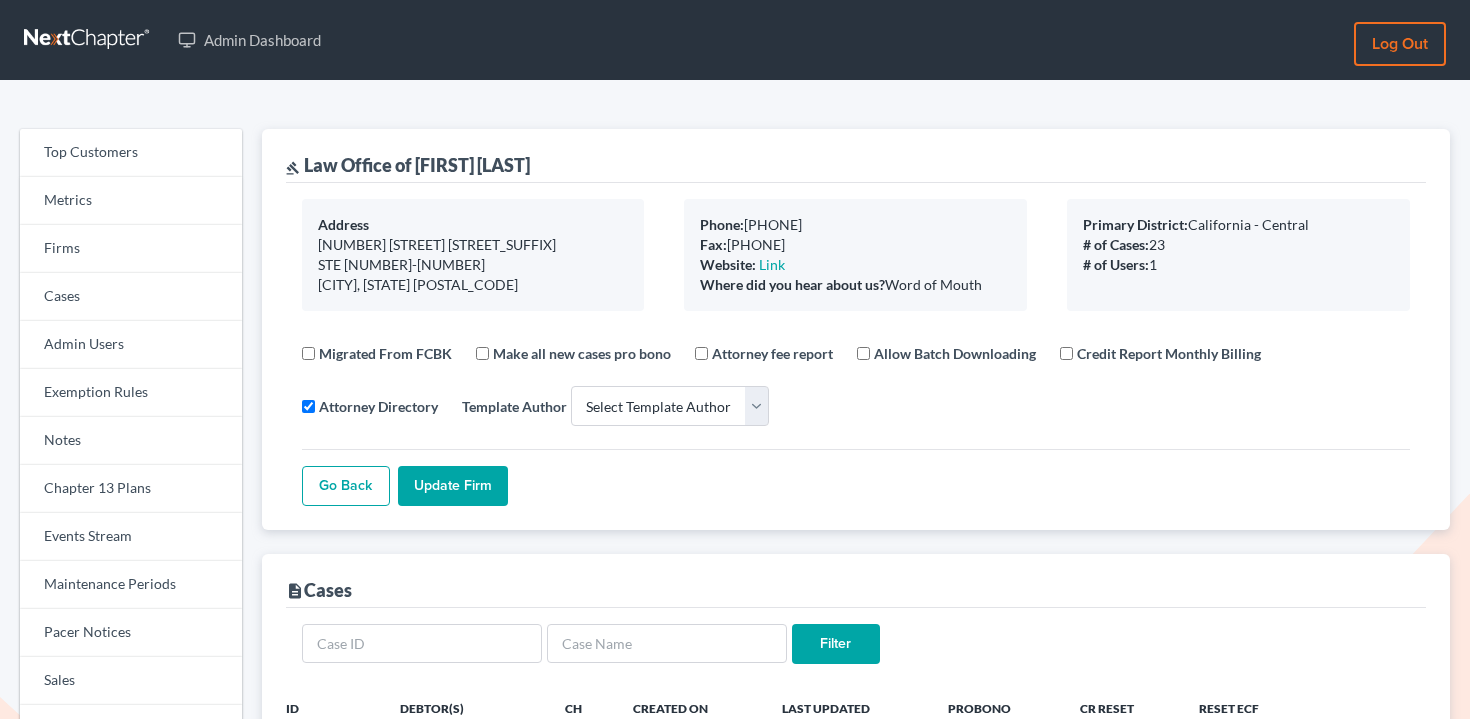 select 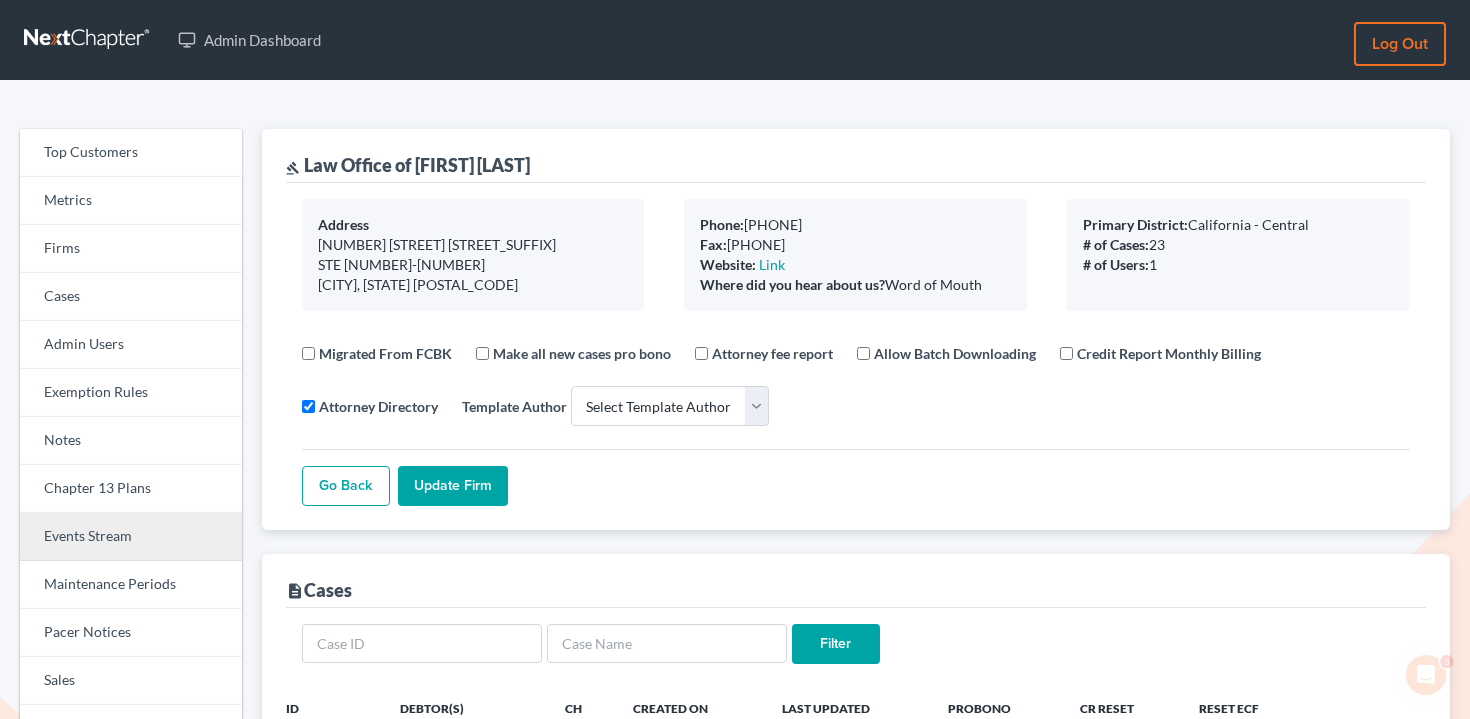 scroll, scrollTop: 0, scrollLeft: 0, axis: both 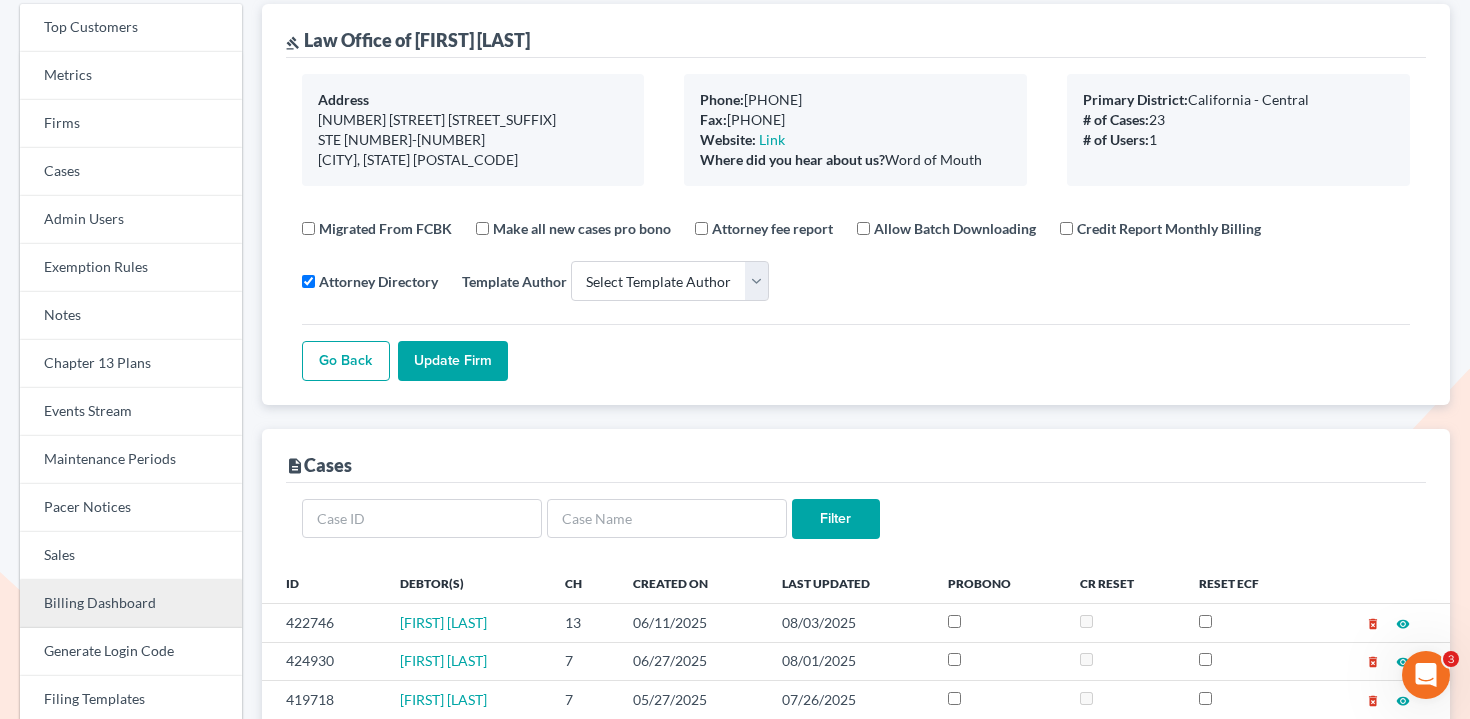 click on "Billing Dashboard" at bounding box center [131, 604] 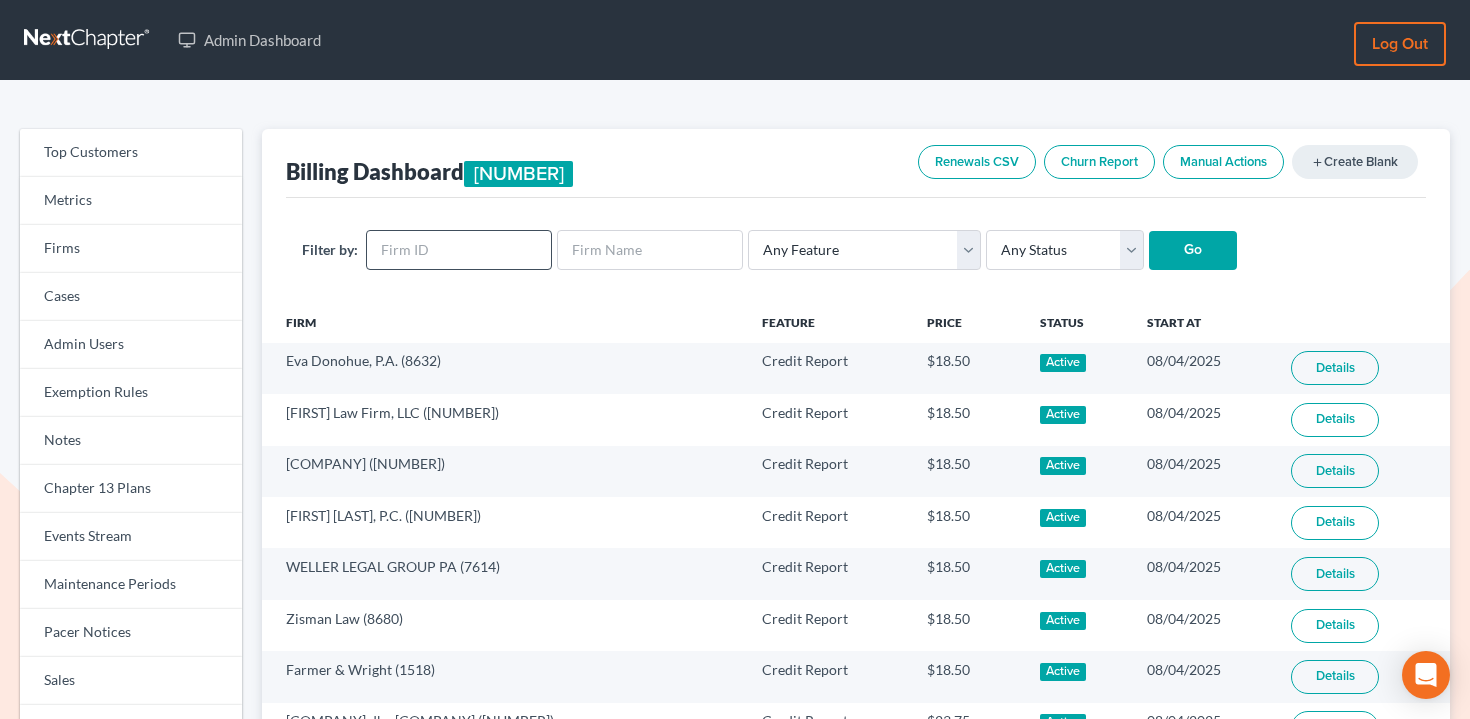 scroll, scrollTop: 0, scrollLeft: 0, axis: both 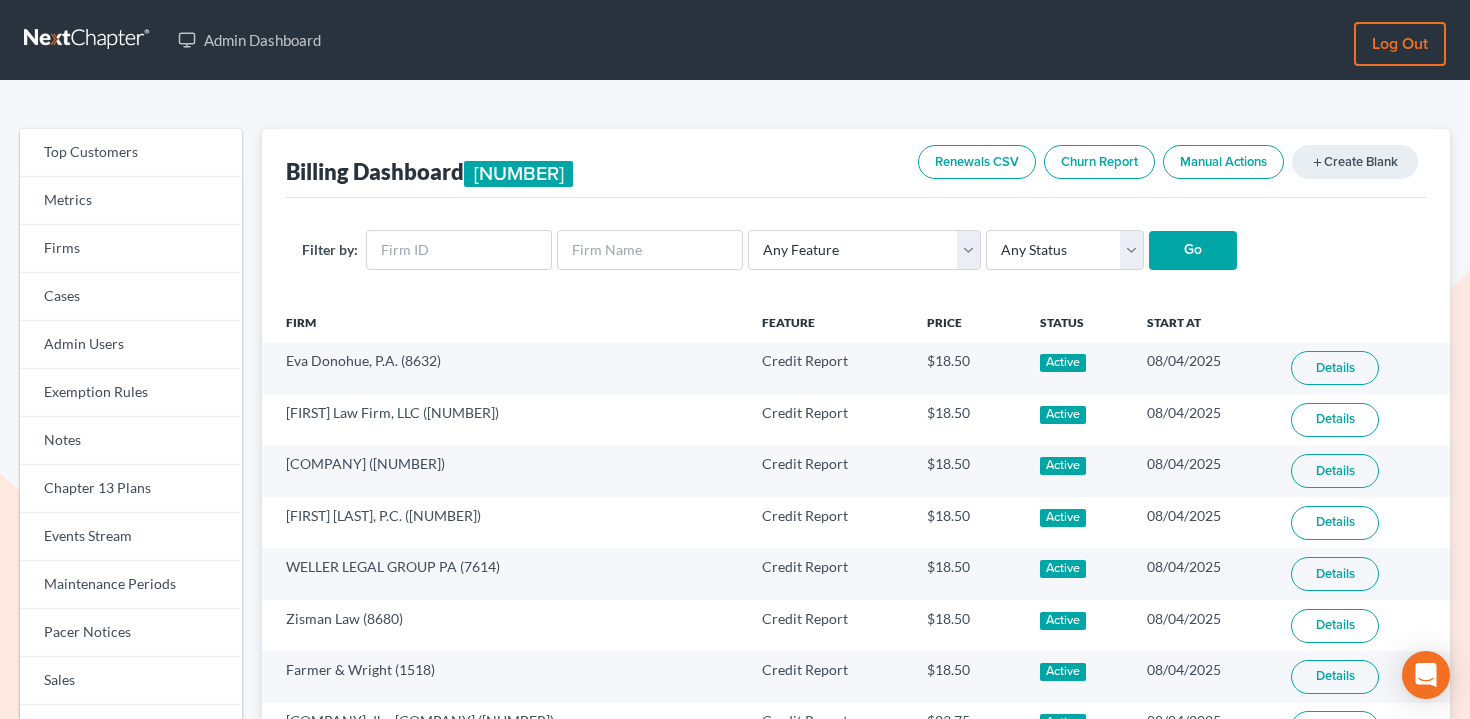 click on "Filter by: Any Feature
Start Plus Plan
Pro Plus Plan
Whoa Plan
Credit Report
Credit Report Monthly
Final Packet
ECF Full
ECF Emergency
Chapter 13 Plan
MyChapter
NextMessage
NextMessage - Campaign
Pacer Notices
Doc Creator
Virtual Paralegal
Virtual Paralegal - Hourly
Virtual Paralegal Annual 5
Virtual Paralegal Annual 10
Virtual Paralegal Annual 15
Virtual Paralegal Annual 15+
Concierge
Case Transfer
Additional User
Additional User Loyalty
Start Plan (Loyalty)
Grow Plan (Loyalty)
Pro Plan (Loyalty)
Start Plan
Grow Plan
Pro Plan
Whoa Plan (Loyalty)
Doc Pro Monthly
Doc Whoa Monthly
Doc Pro
Doc Whoa
Form Suite
Pro Basic 1 - 4
Pro Basic 5 - 11
Pro Basic 12+
Pro Plus 1 - 11
Pro Plus 12+ Any Status
Active
Inactive
Pending
Expired
Error
Pending Charges Go" at bounding box center (856, 250) 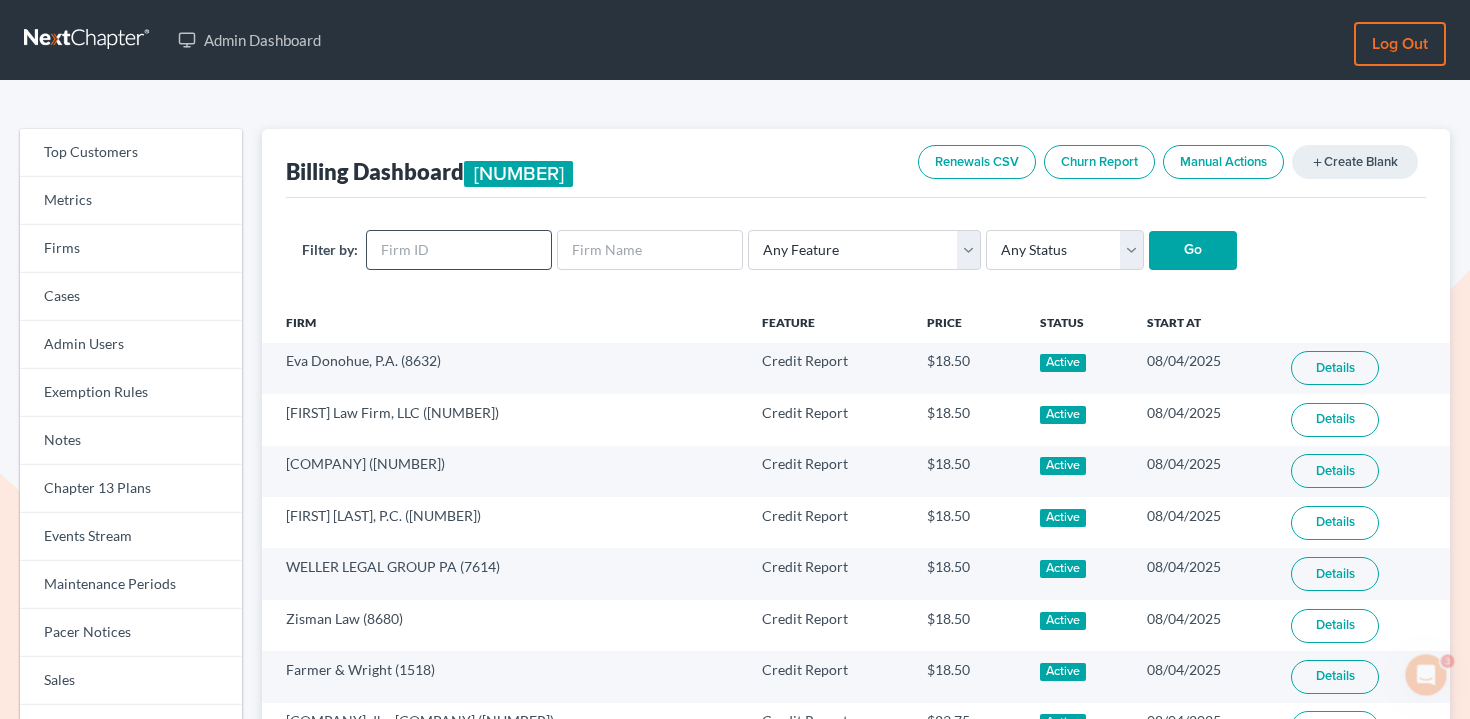 scroll, scrollTop: 0, scrollLeft: 0, axis: both 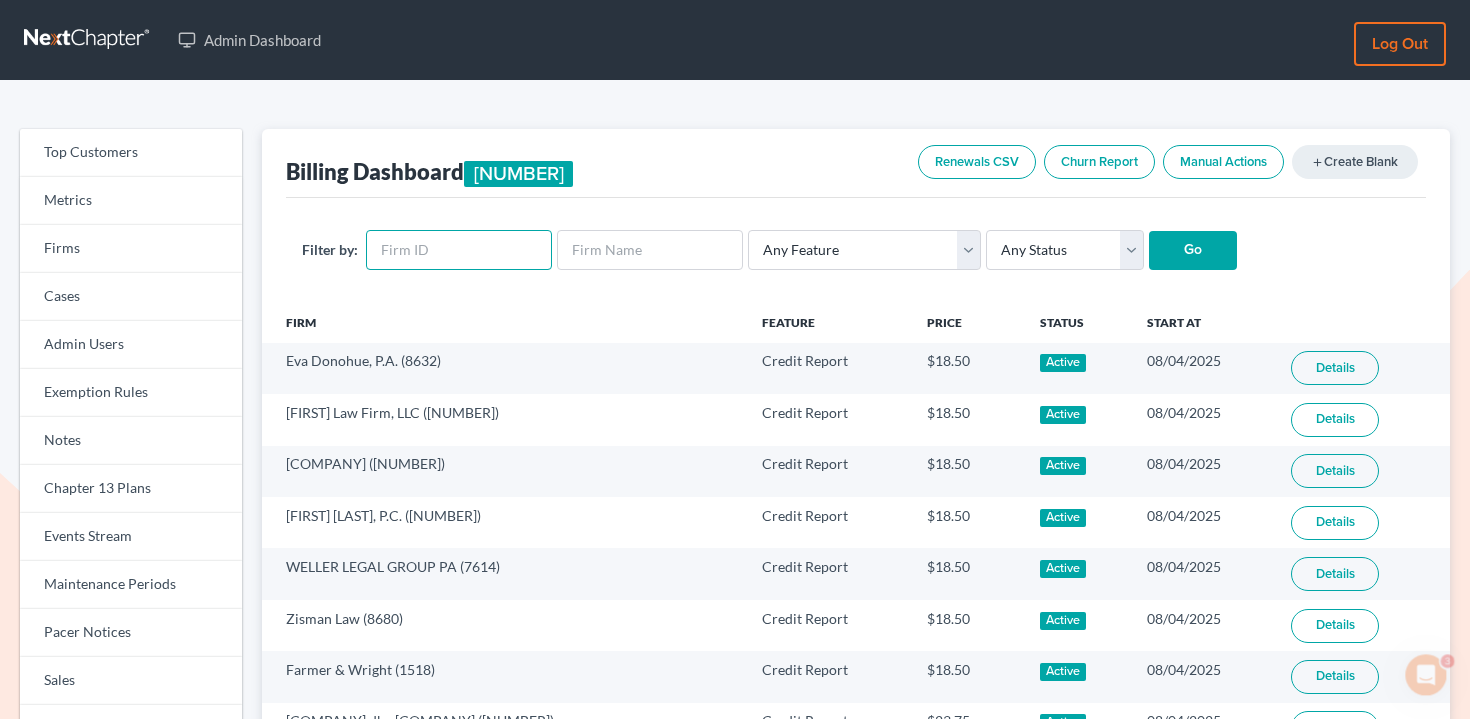 click at bounding box center [459, 250] 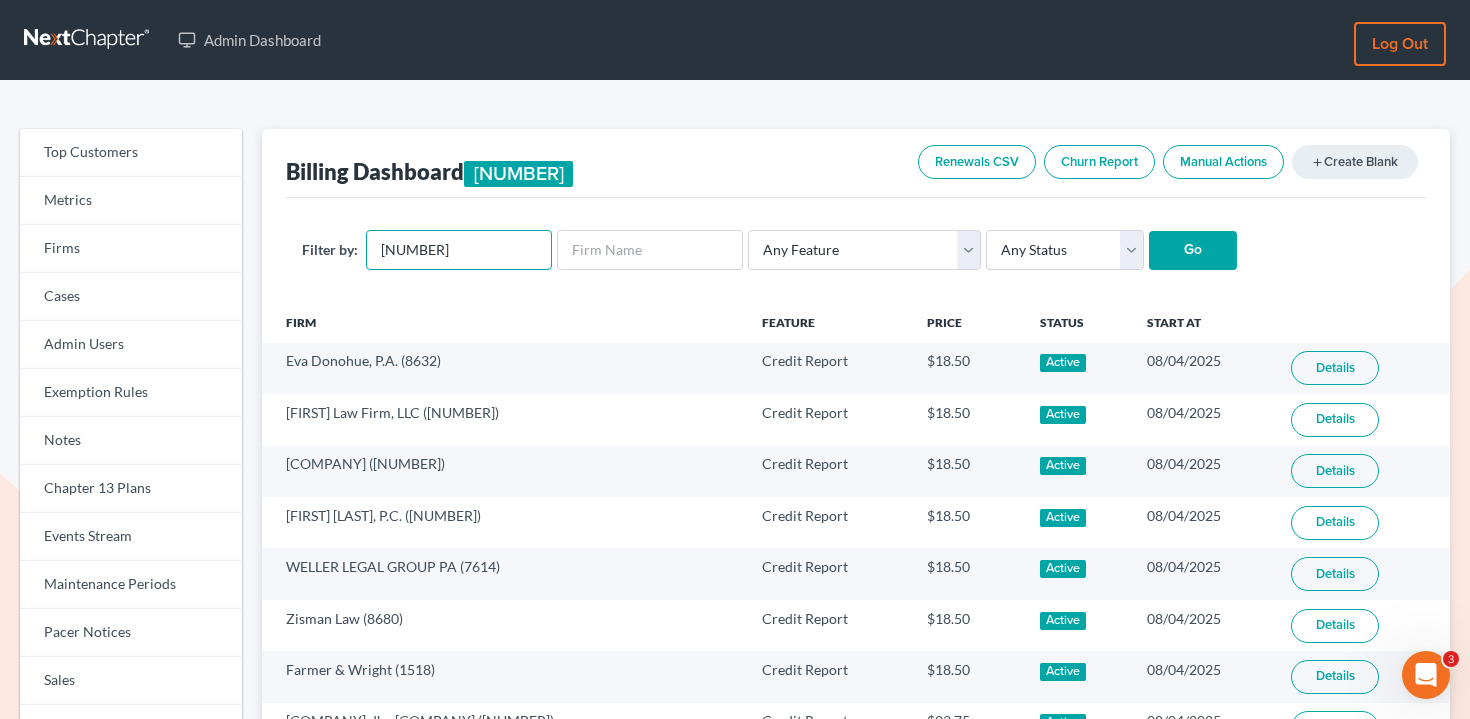 type on "5402" 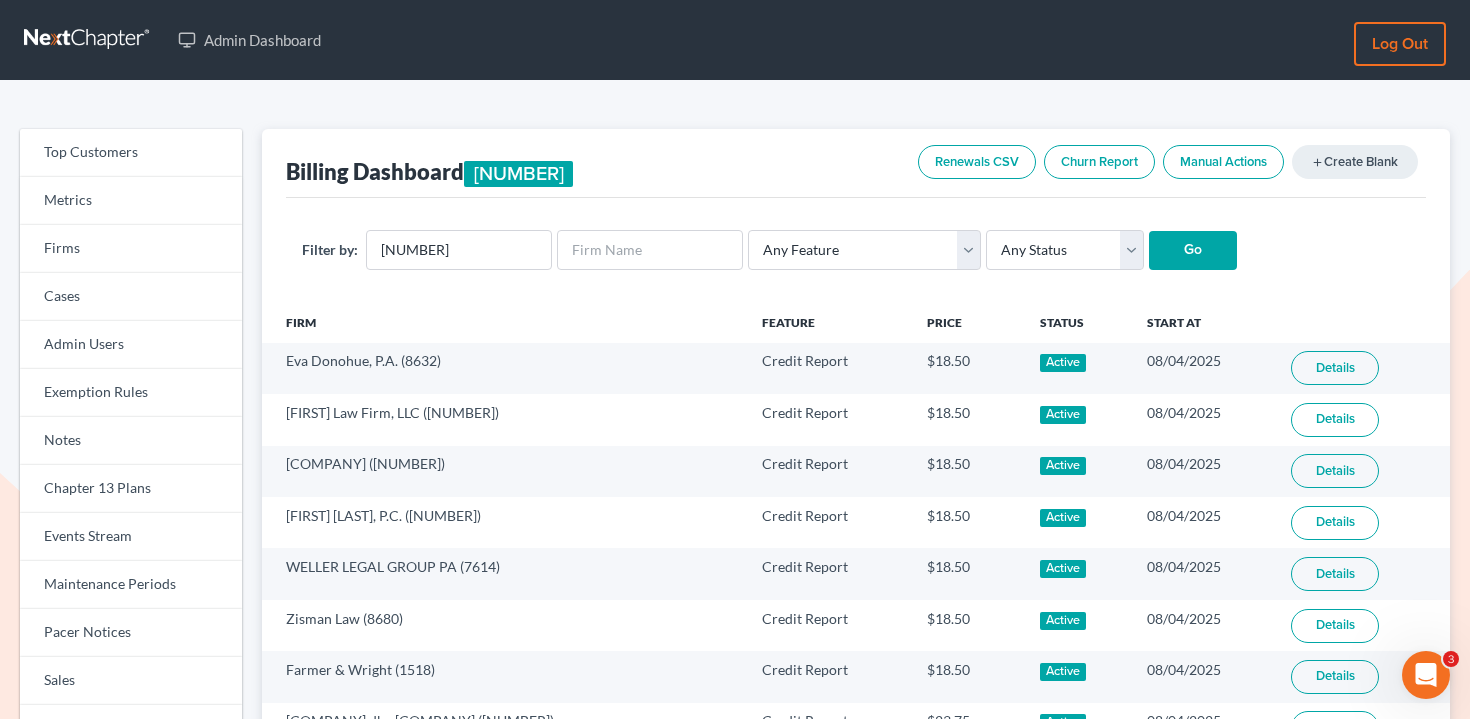 click on "Filter by: 5402 Any Feature
Start Plus Plan
Pro Plus Plan
Whoa Plan
Credit Report
Credit Report Monthly
Final Packet
ECF Full
ECF Emergency
Chapter 13 Plan
MyChapter
NextMessage
NextMessage - Campaign
Pacer Notices
Doc Creator
Virtual Paralegal
Virtual Paralegal - Hourly
Virtual Paralegal Annual 5
Virtual Paralegal Annual 10
Virtual Paralegal Annual 15
Virtual Paralegal Annual 15+
Concierge
Case Transfer
Additional User
Additional User Loyalty
Start Plan (Loyalty)
Grow Plan (Loyalty)
Pro Plan (Loyalty)
Start Plan
Grow Plan
Pro Plan
Whoa Plan (Loyalty)
Doc Pro Monthly
Doc Whoa Monthly
Doc Pro
Doc Whoa
Form Suite
Pro Basic 1 - 4
Pro Basic 5 - 11
Pro Basic 12+
Pro Plus 1 - 11
Pro Plus 12+ Any Status
Active
Inactive
Pending
Expired
Error
Pending Charges Go" at bounding box center [856, 250] 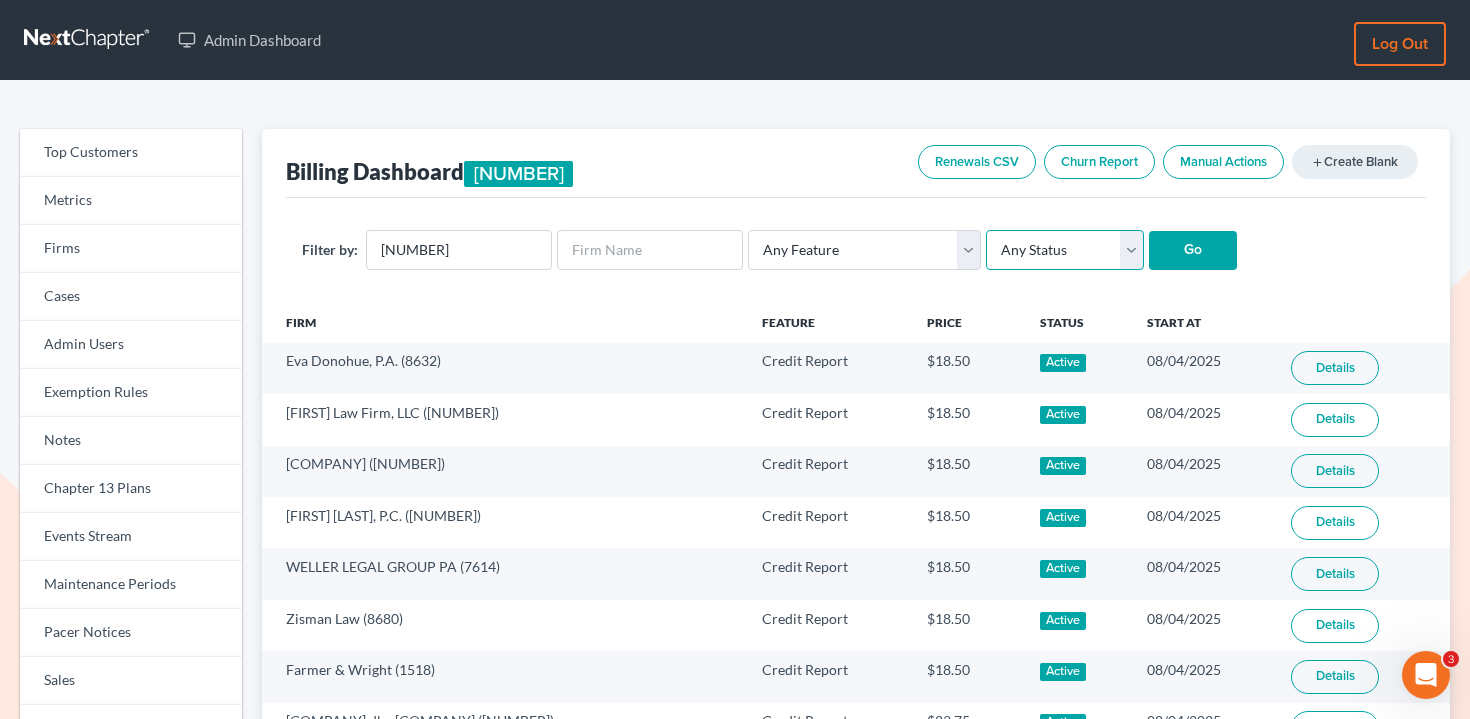 click on "Any Status
Active
Inactive
Pending
Expired
Error
Pending Charges" at bounding box center (1065, 250) 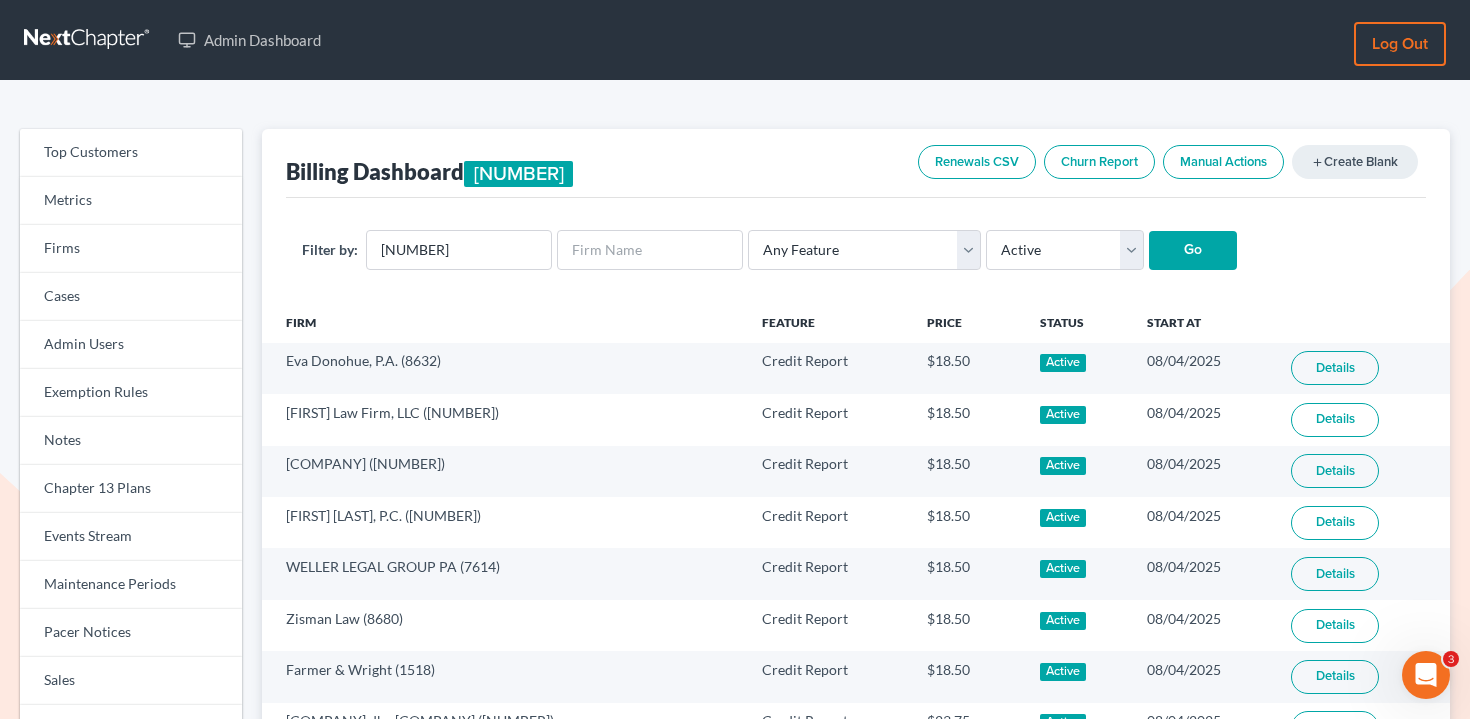 click on "Go" at bounding box center (1193, 251) 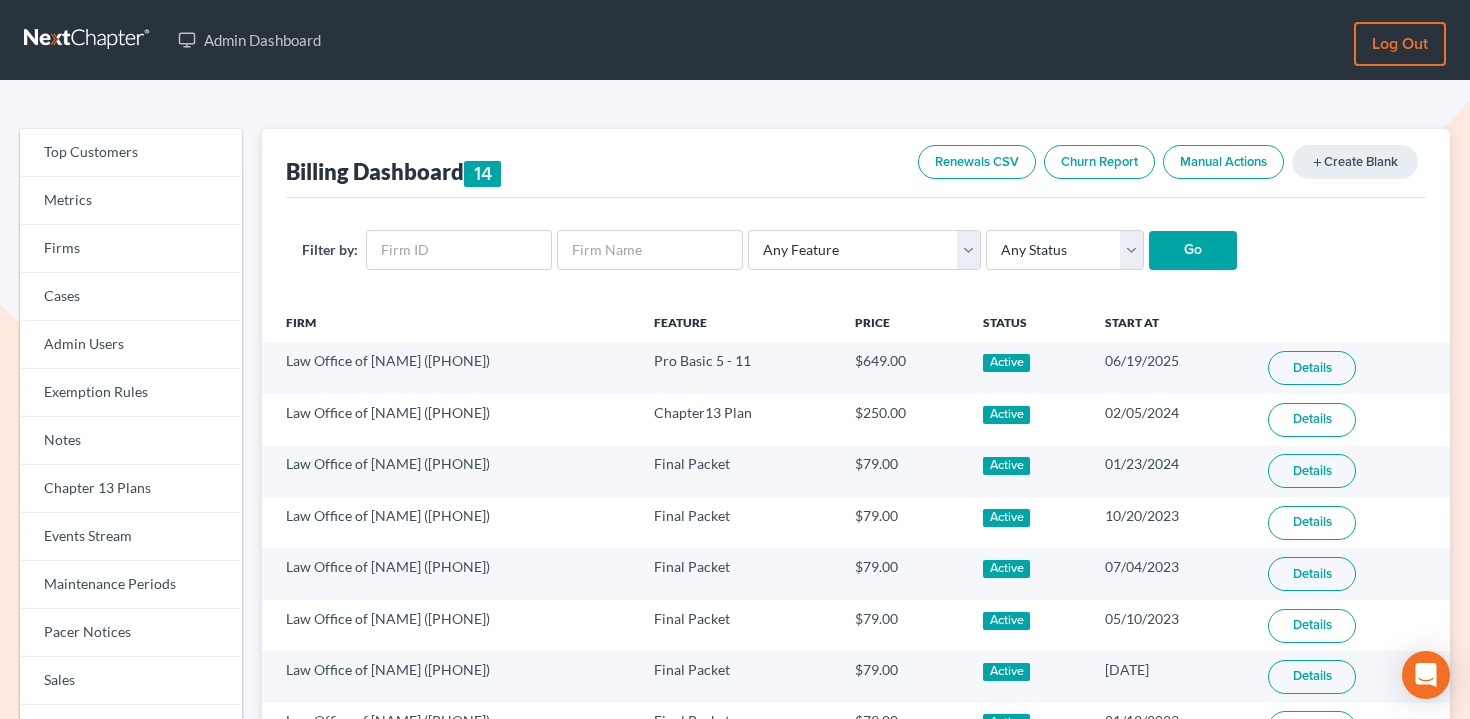 scroll, scrollTop: 0, scrollLeft: 0, axis: both 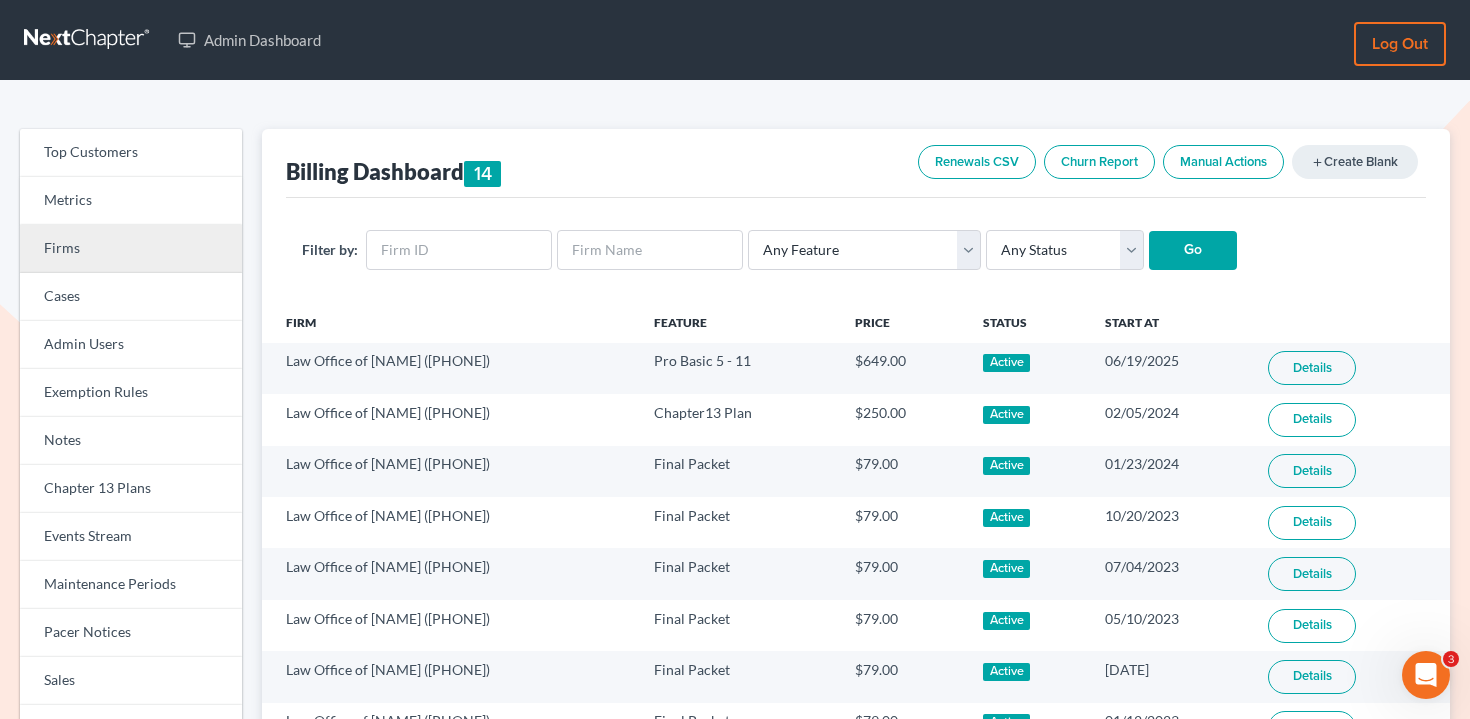click on "Firms" at bounding box center (131, 249) 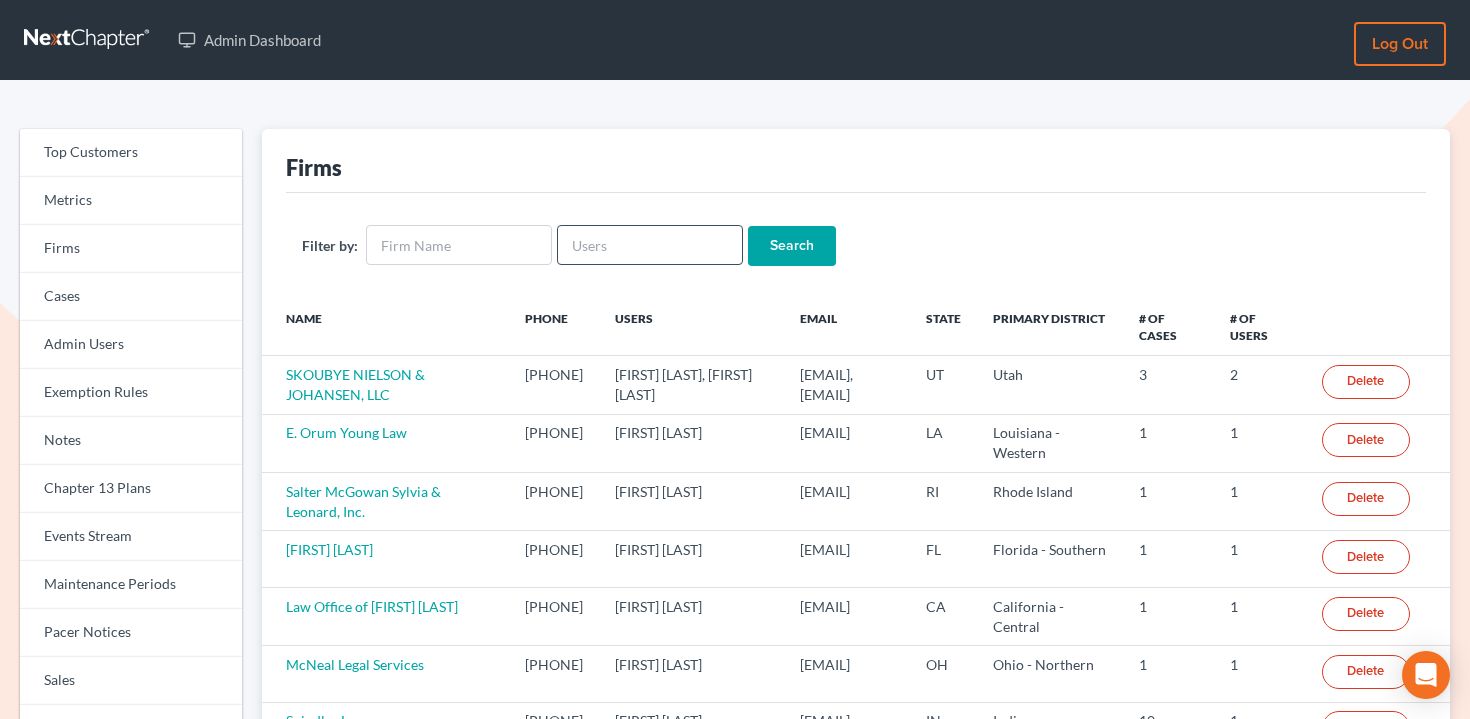 scroll, scrollTop: 0, scrollLeft: 0, axis: both 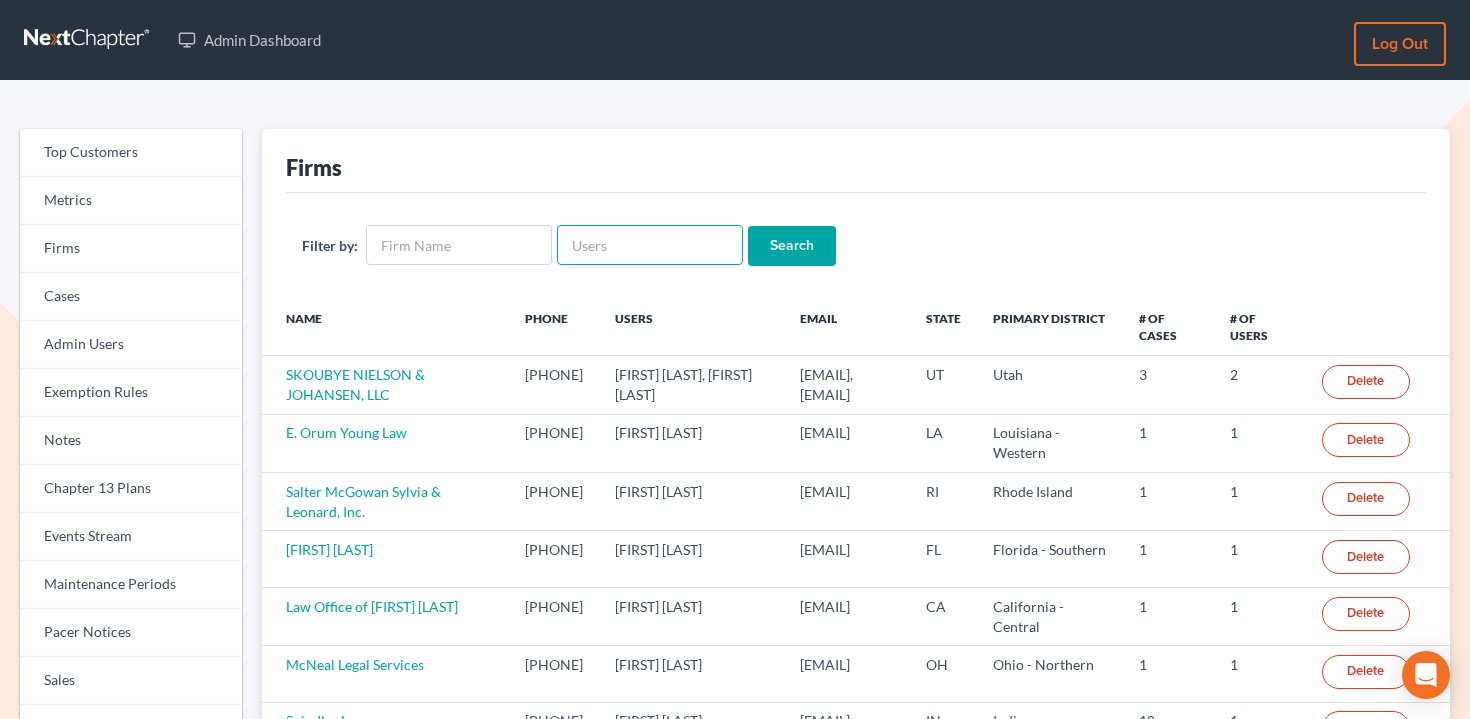 click at bounding box center (650, 245) 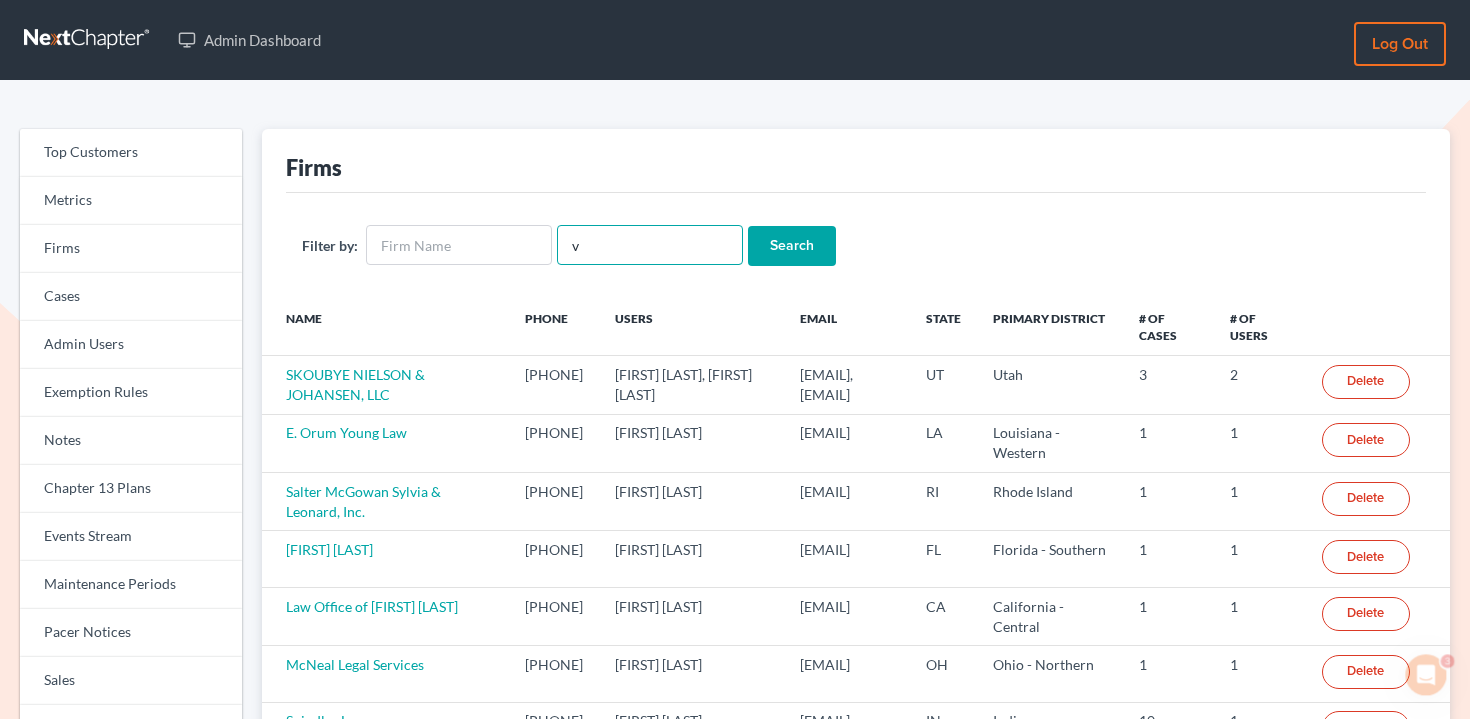 scroll, scrollTop: 0, scrollLeft: 0, axis: both 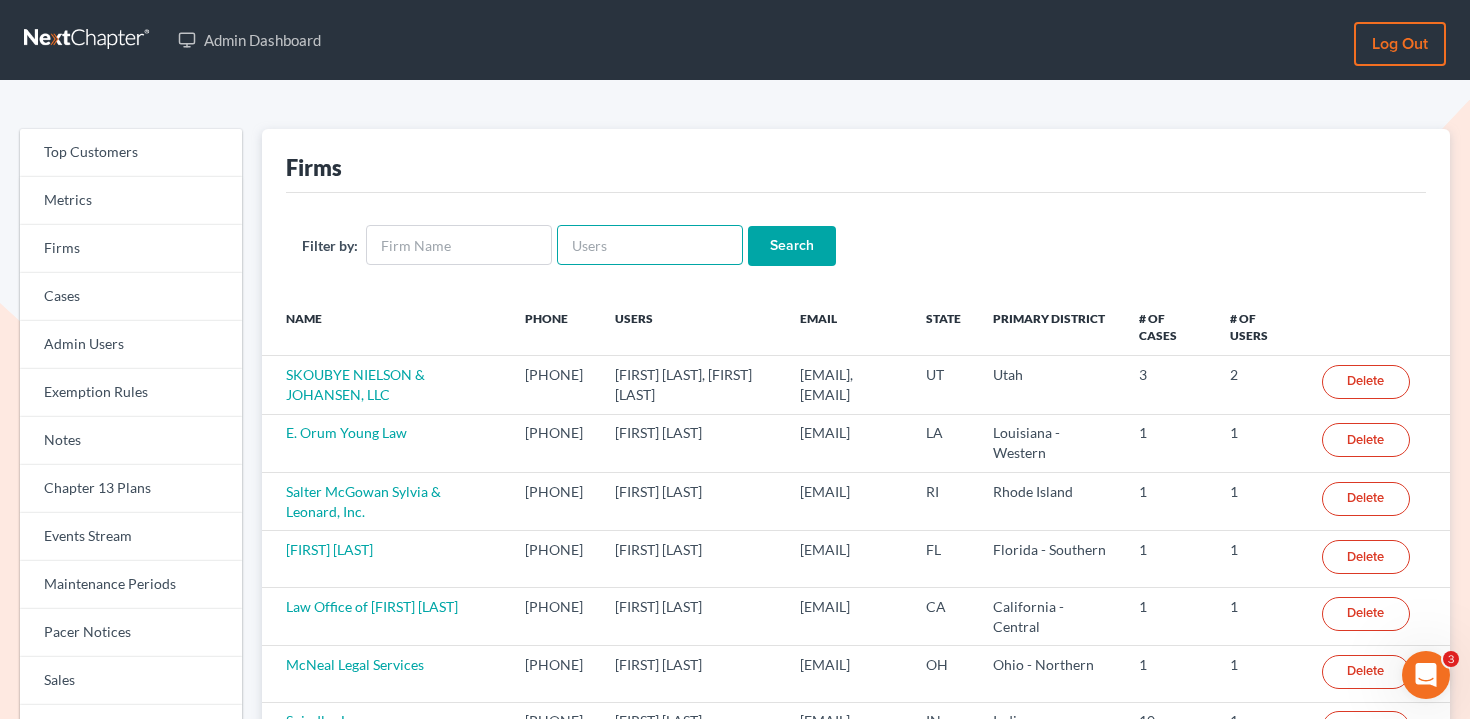 paste on "[EMAIL]" 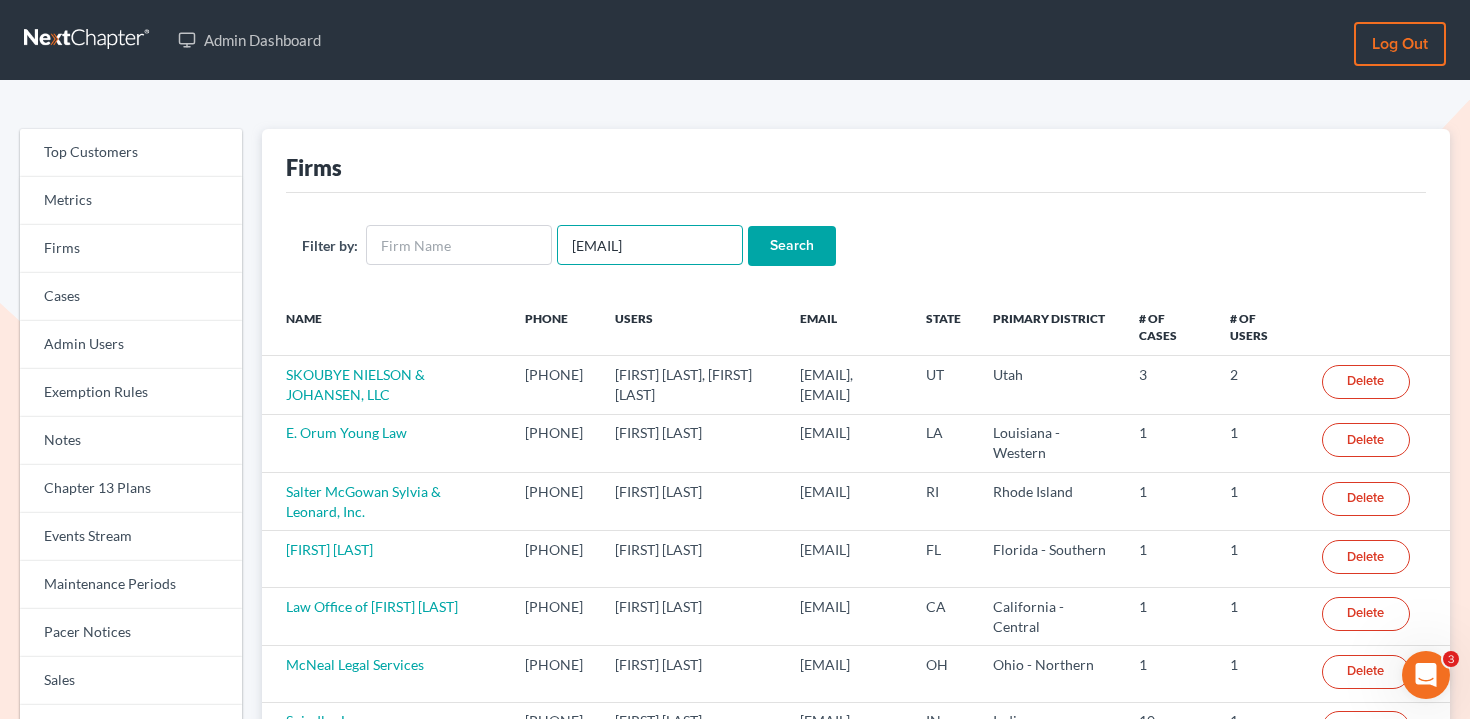 scroll, scrollTop: 0, scrollLeft: 13, axis: horizontal 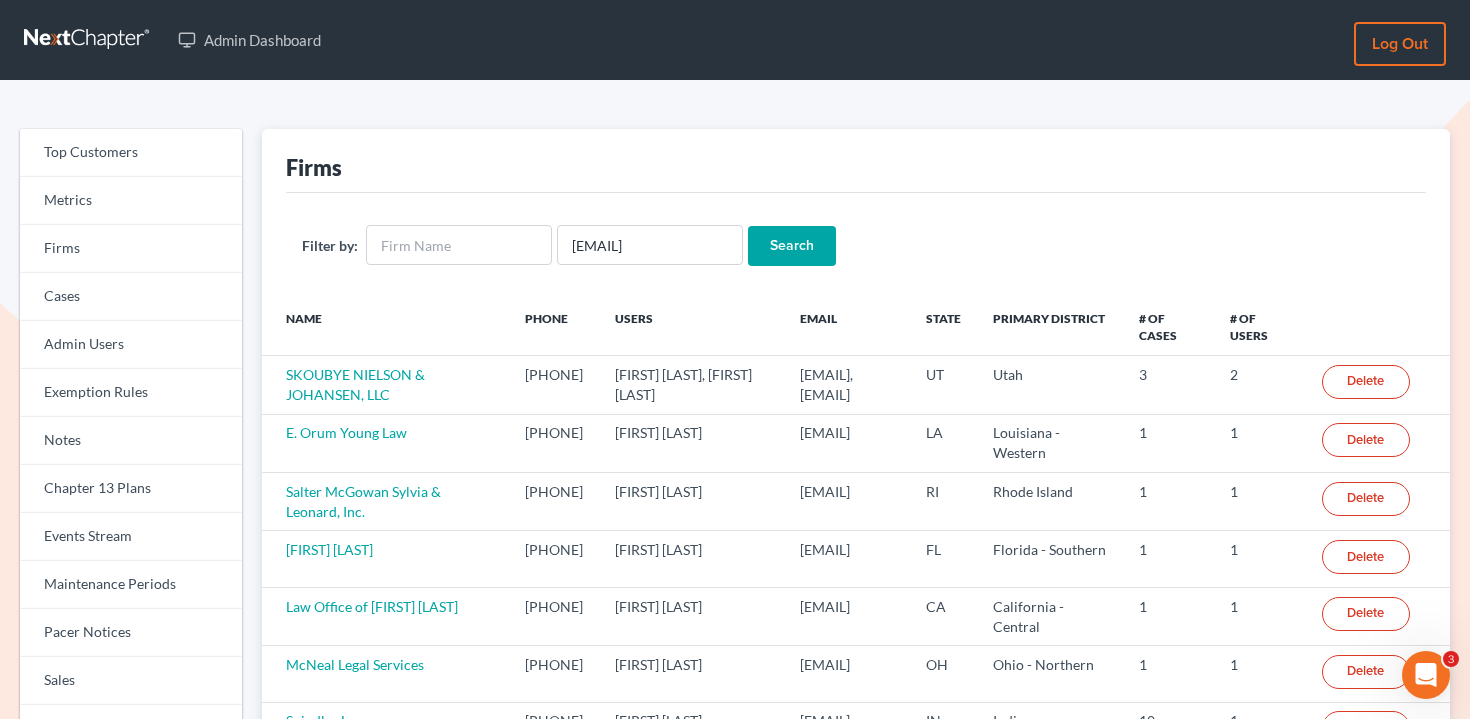 click on "Search" at bounding box center [792, 246] 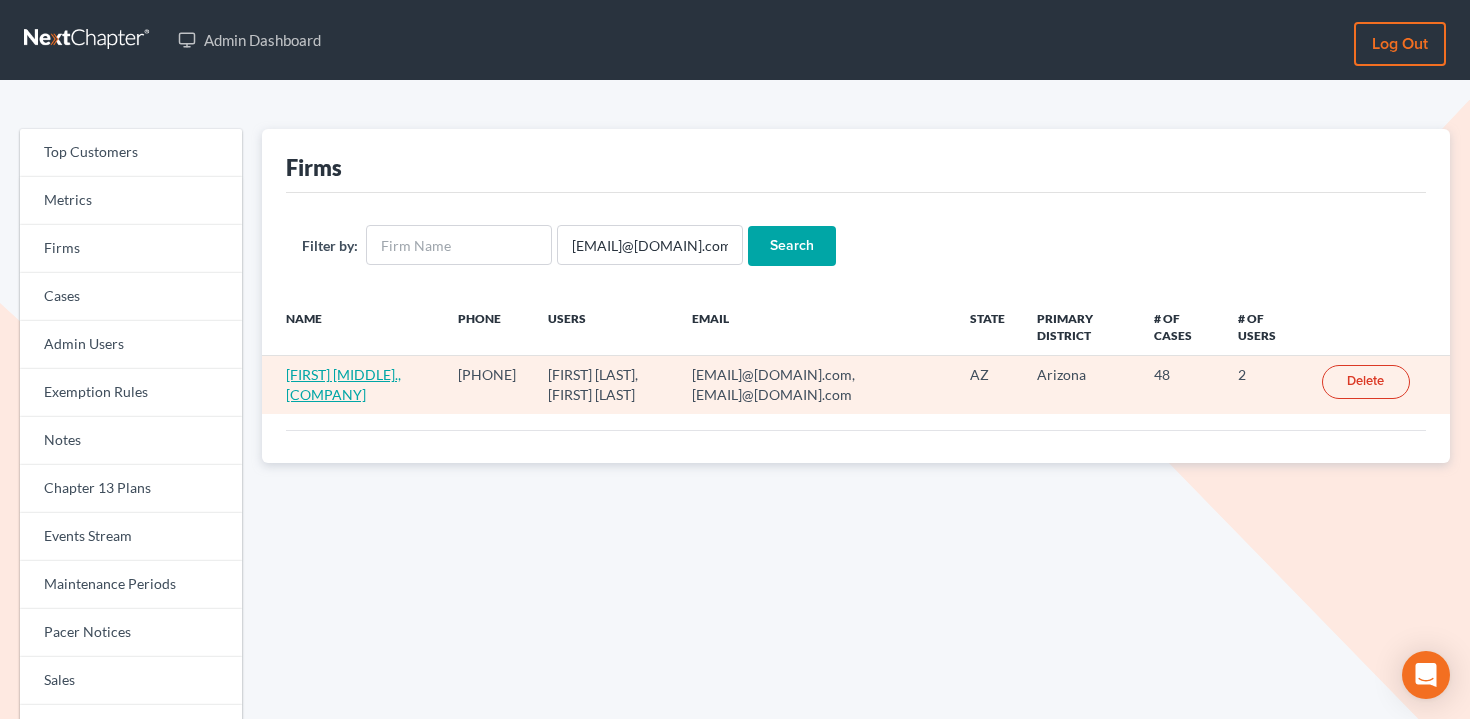 scroll, scrollTop: 0, scrollLeft: 0, axis: both 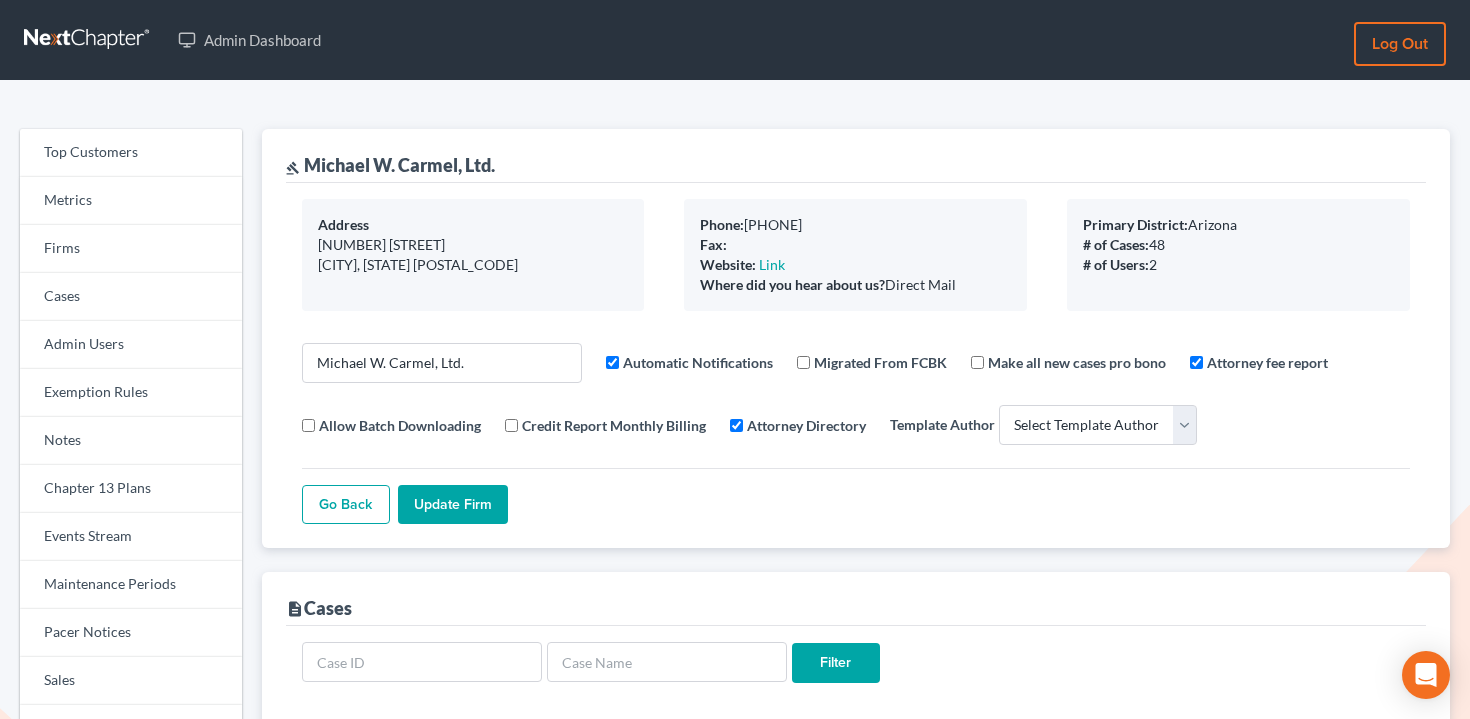 select 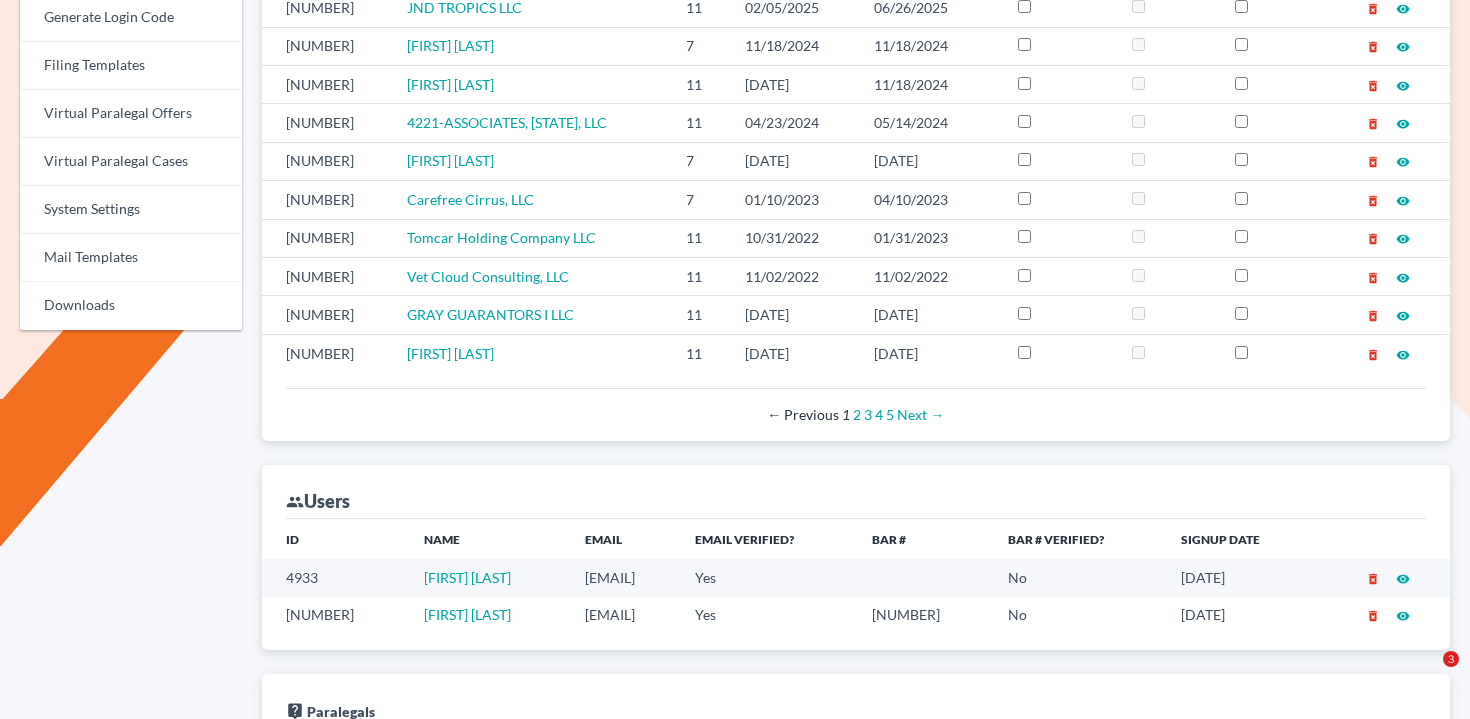 scroll, scrollTop: 792, scrollLeft: 0, axis: vertical 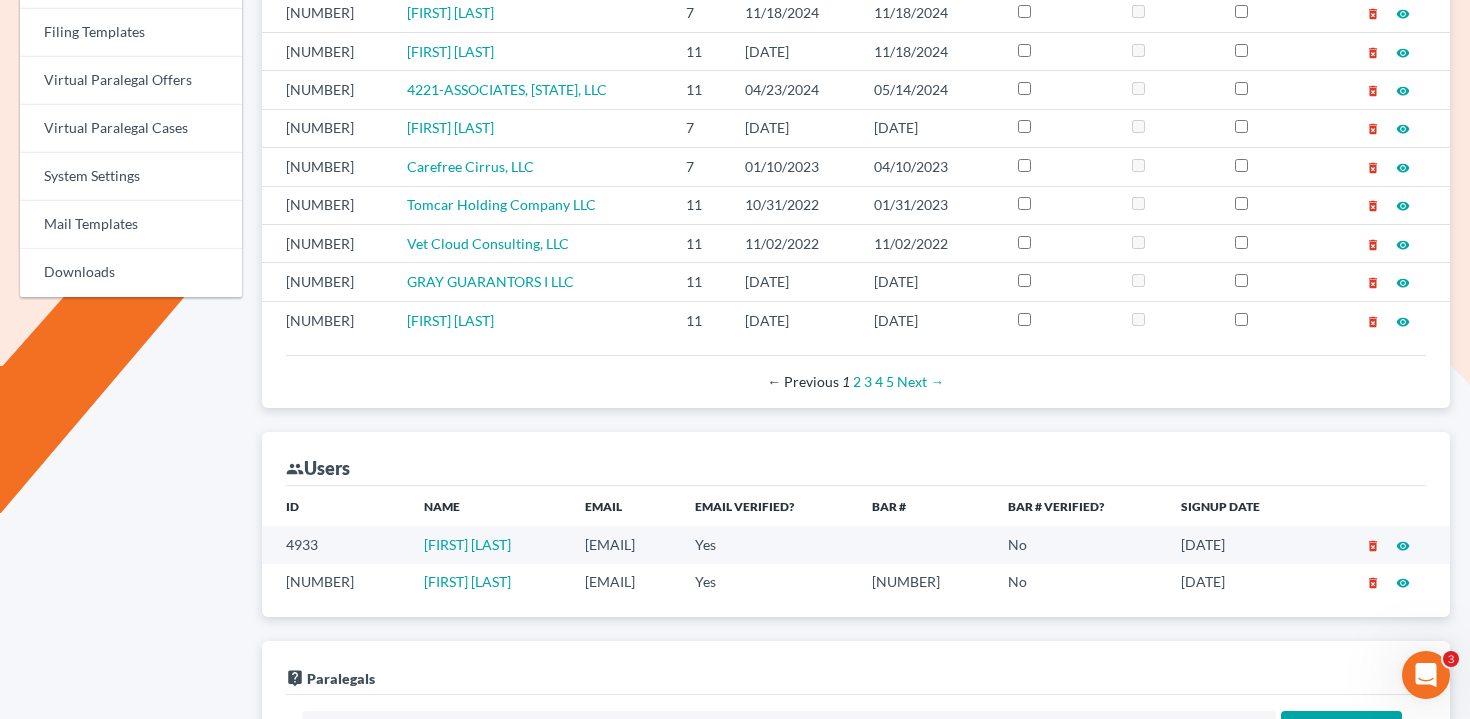 click on "[EMAIL]" at bounding box center [624, 544] 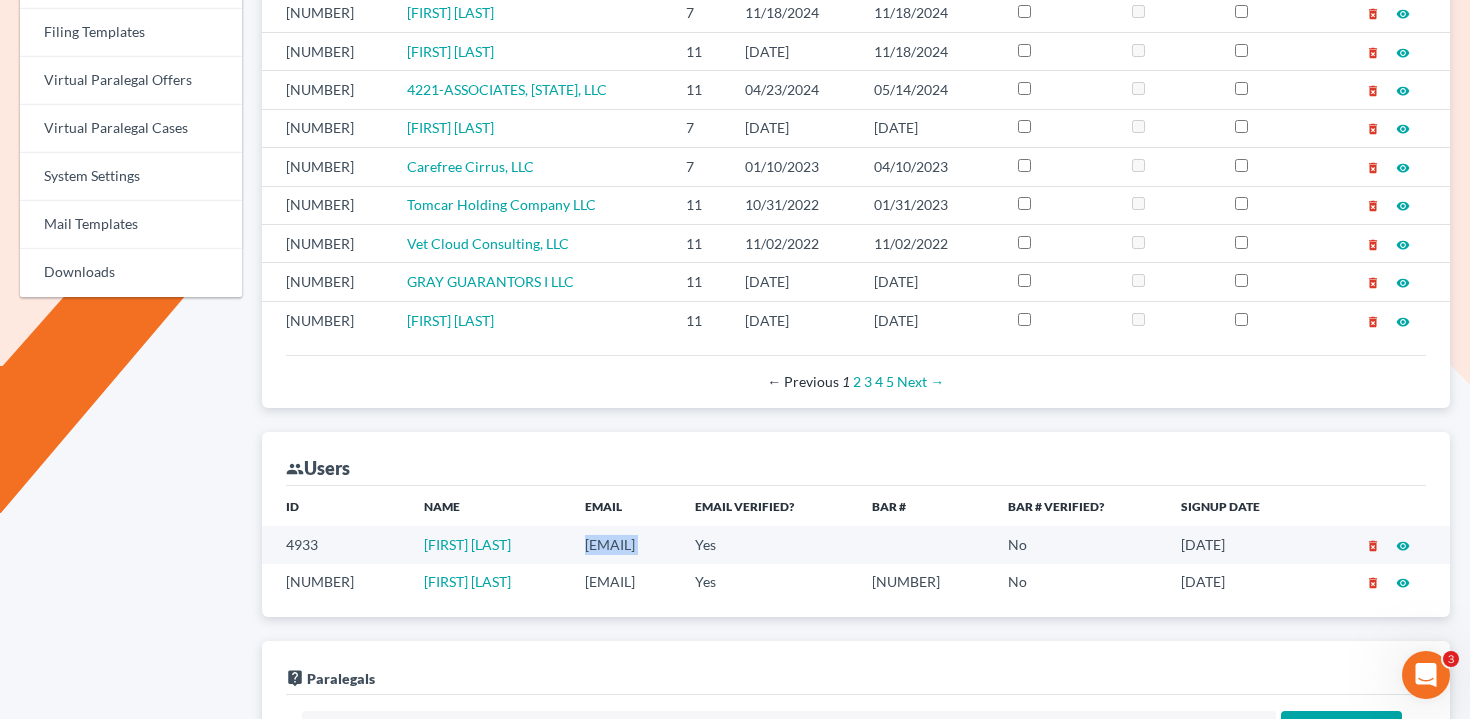 click on "[EMAIL]" at bounding box center [624, 544] 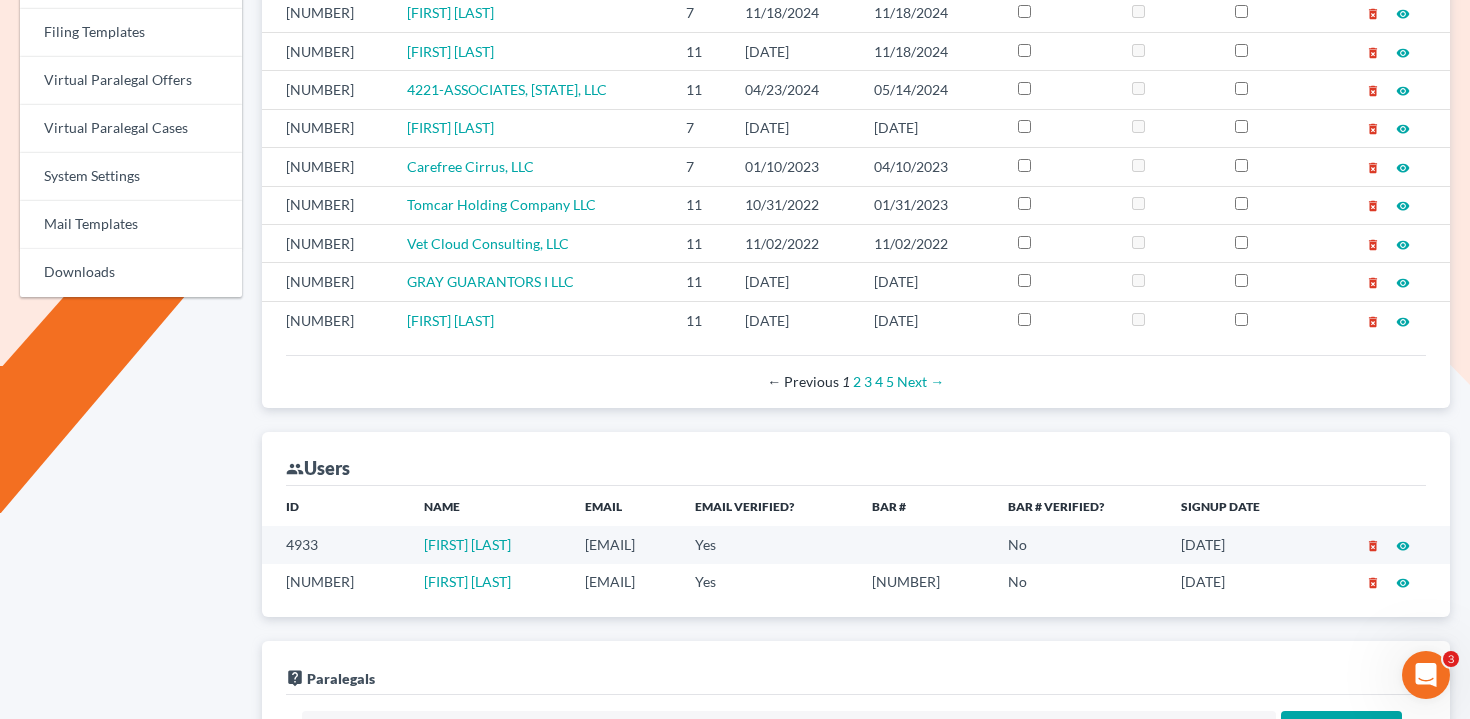 click on "← Previous   1   2   3   4   5   Next →" at bounding box center [856, 382] 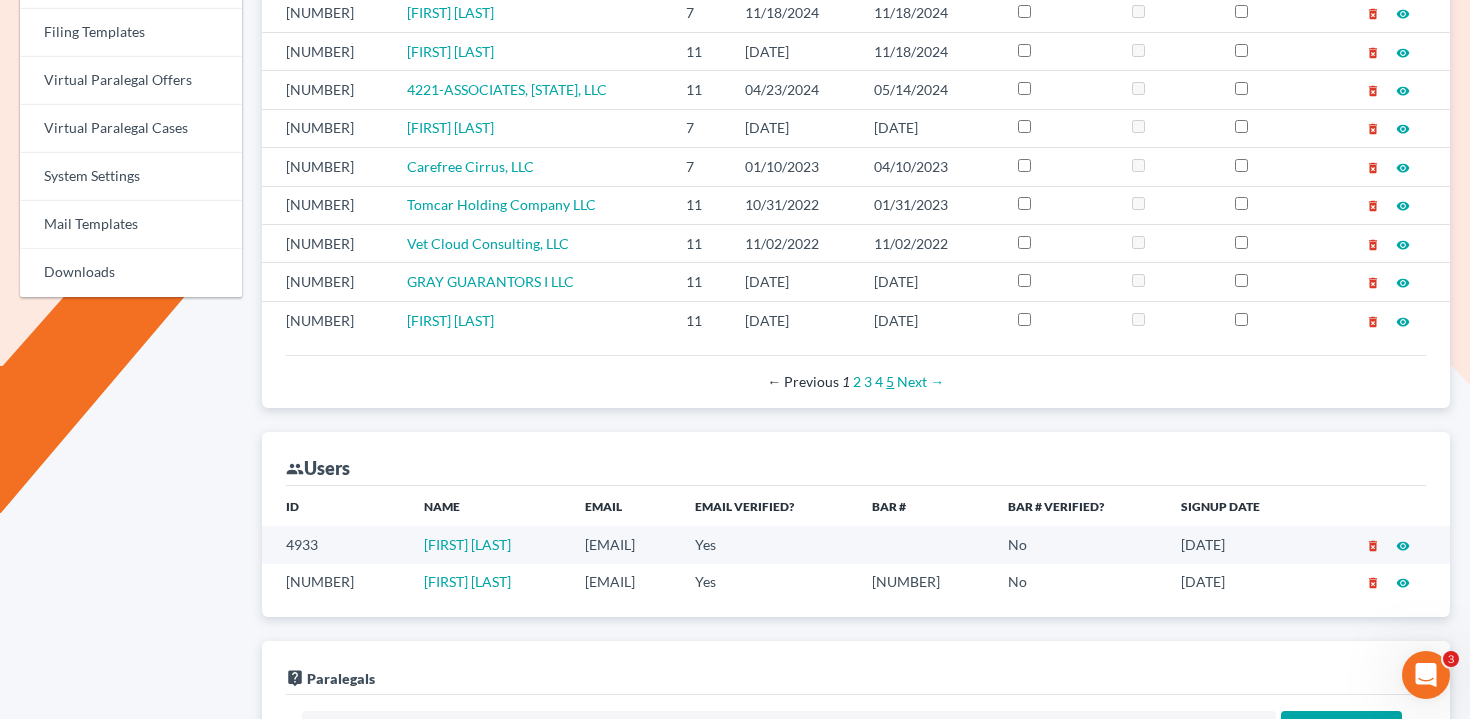 click on "5" at bounding box center [890, 381] 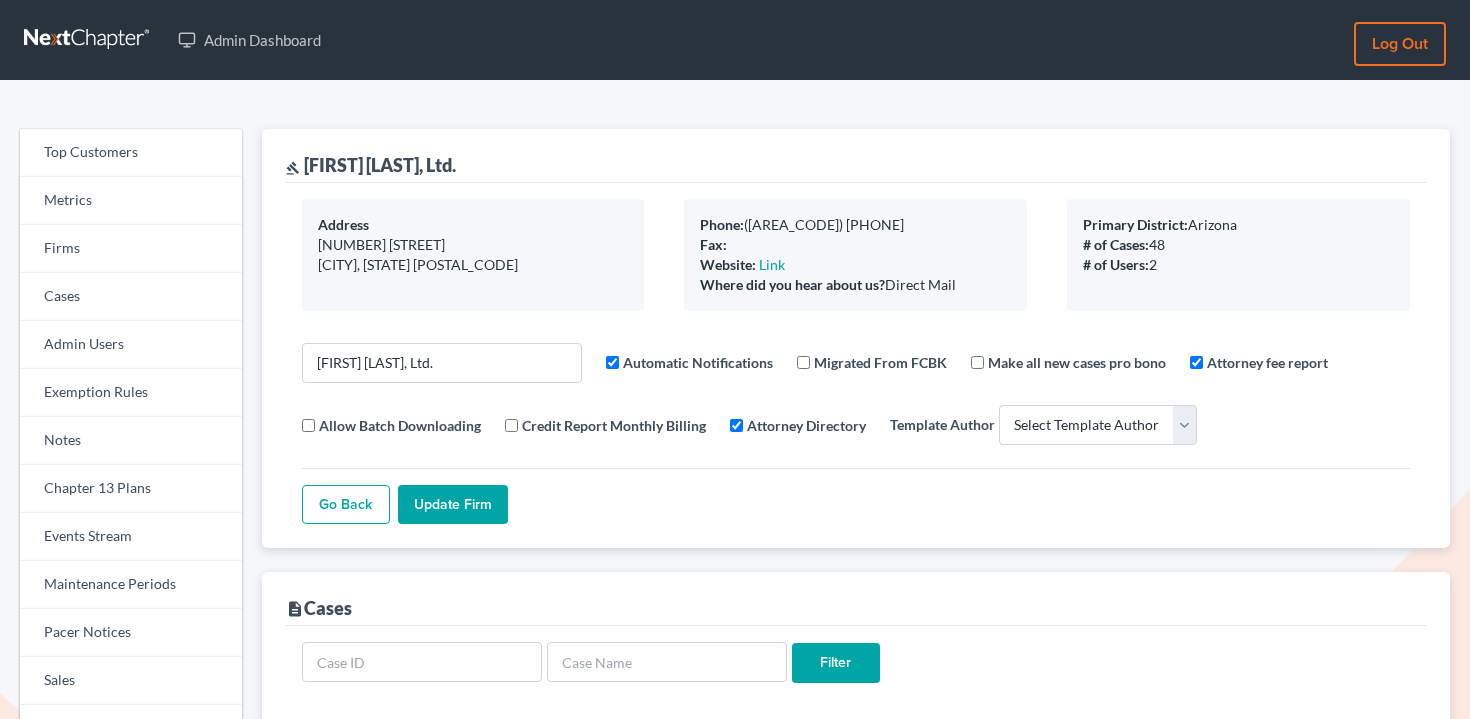 select 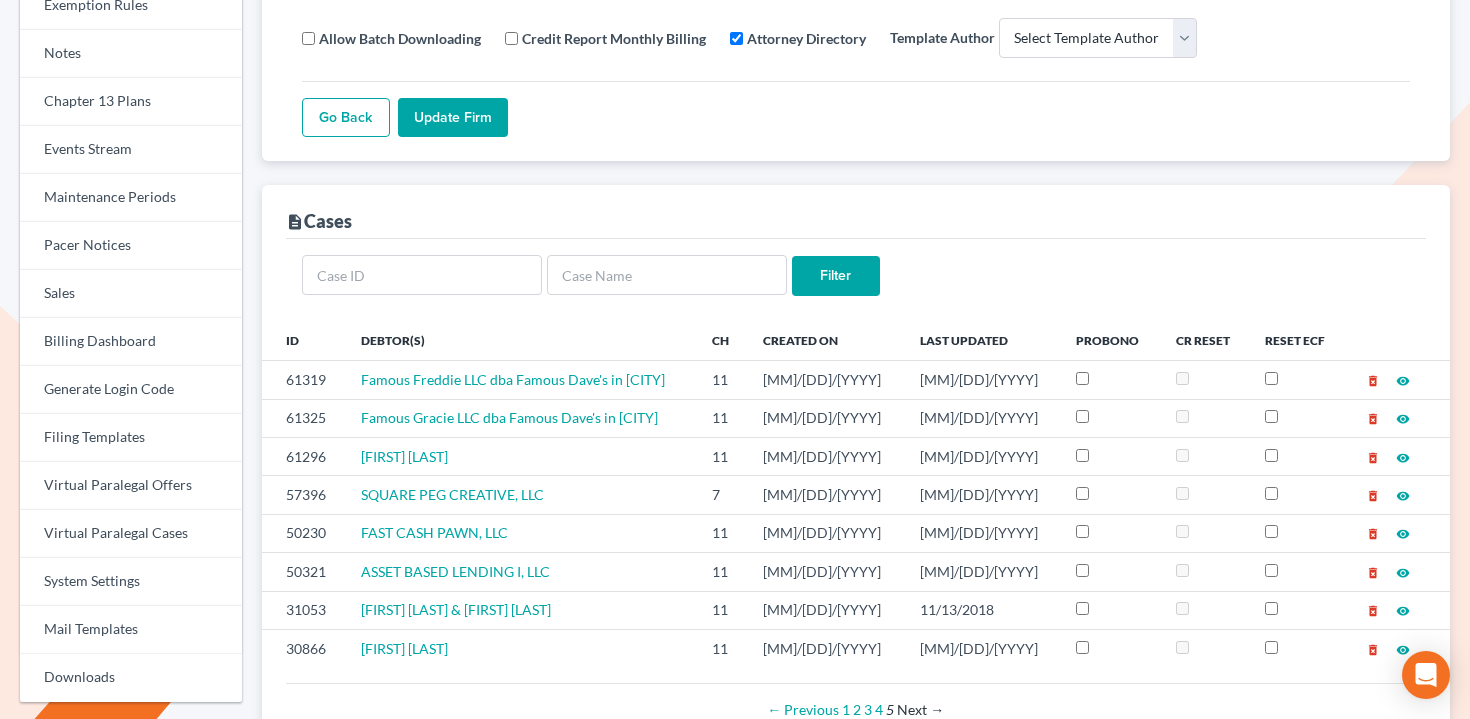 scroll, scrollTop: 571, scrollLeft: 0, axis: vertical 